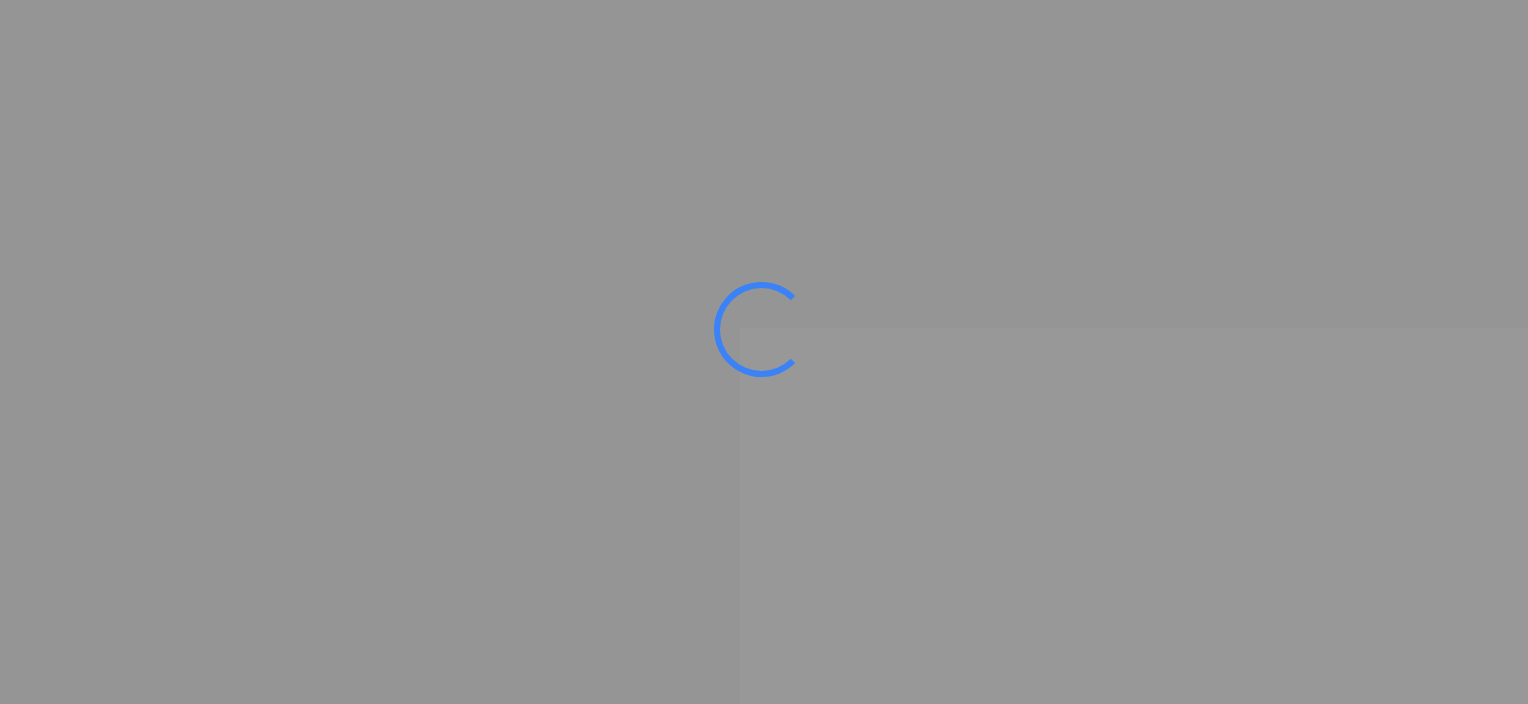 scroll, scrollTop: 0, scrollLeft: 0, axis: both 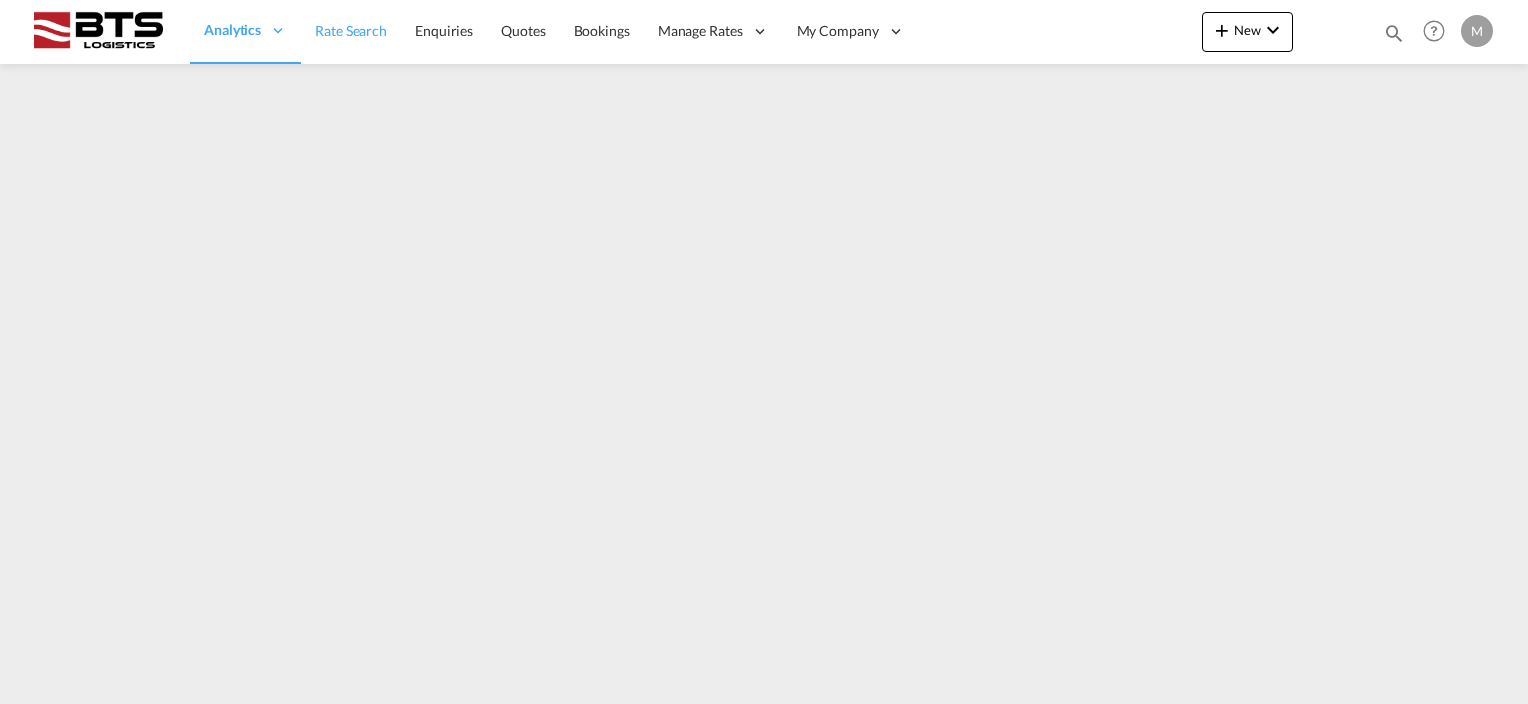 click on "Rate Search" at bounding box center (351, 31) 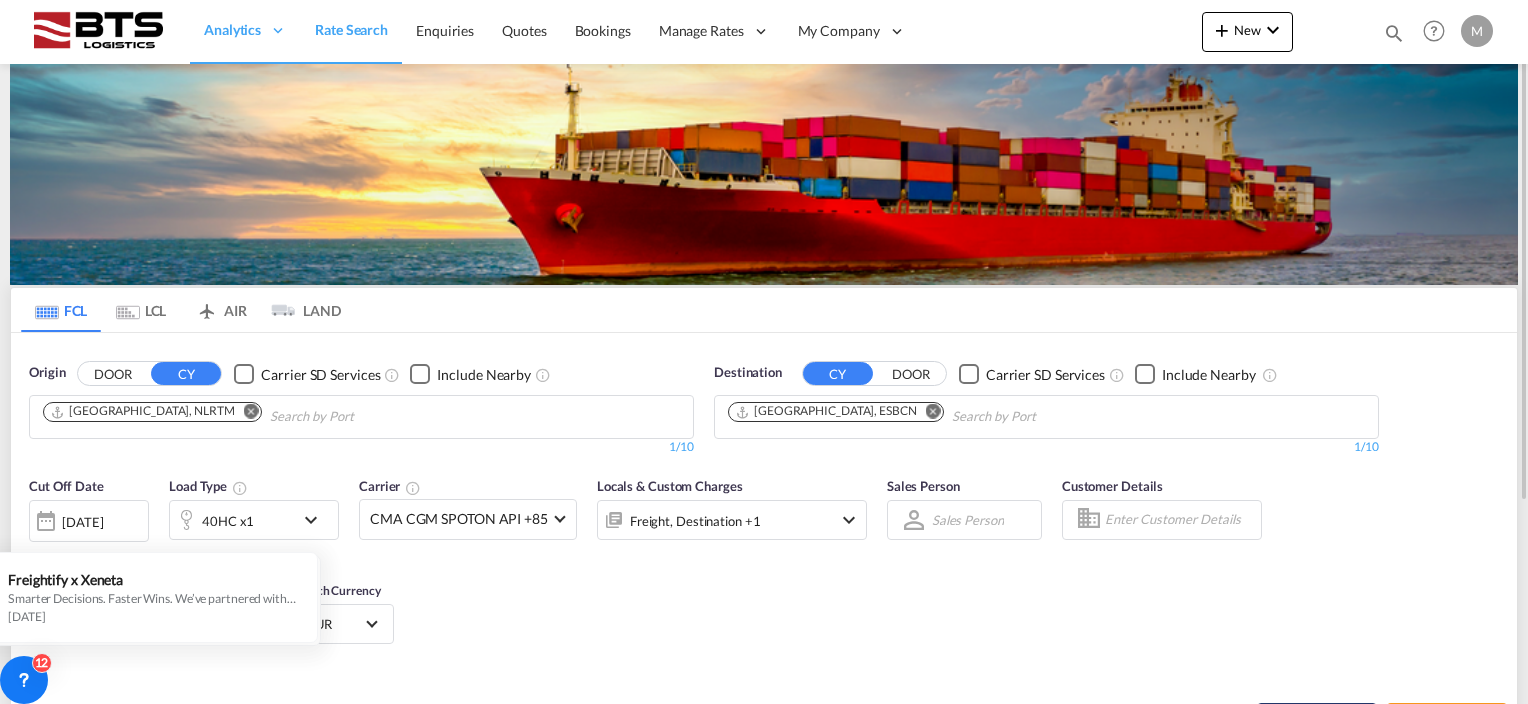 click at bounding box center [933, 411] 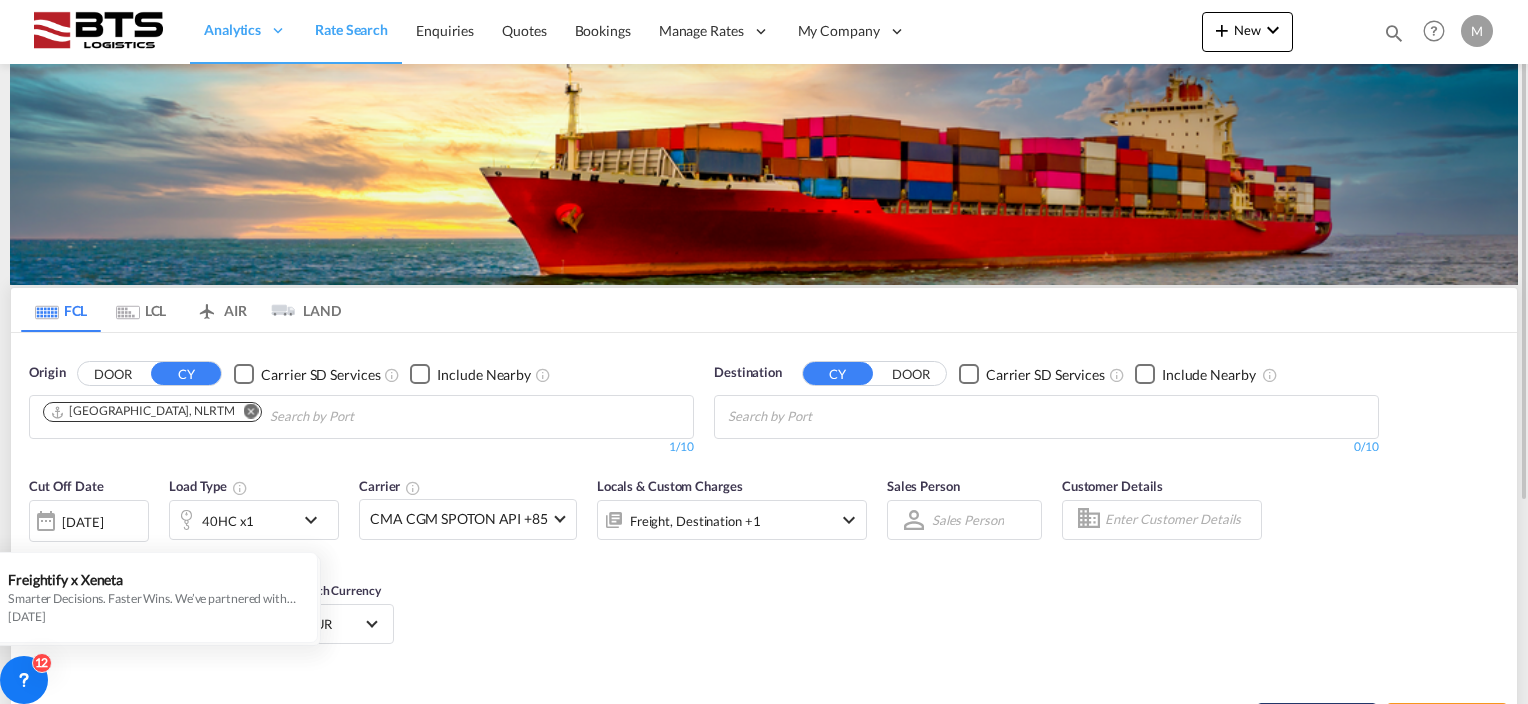 scroll, scrollTop: 90, scrollLeft: 0, axis: vertical 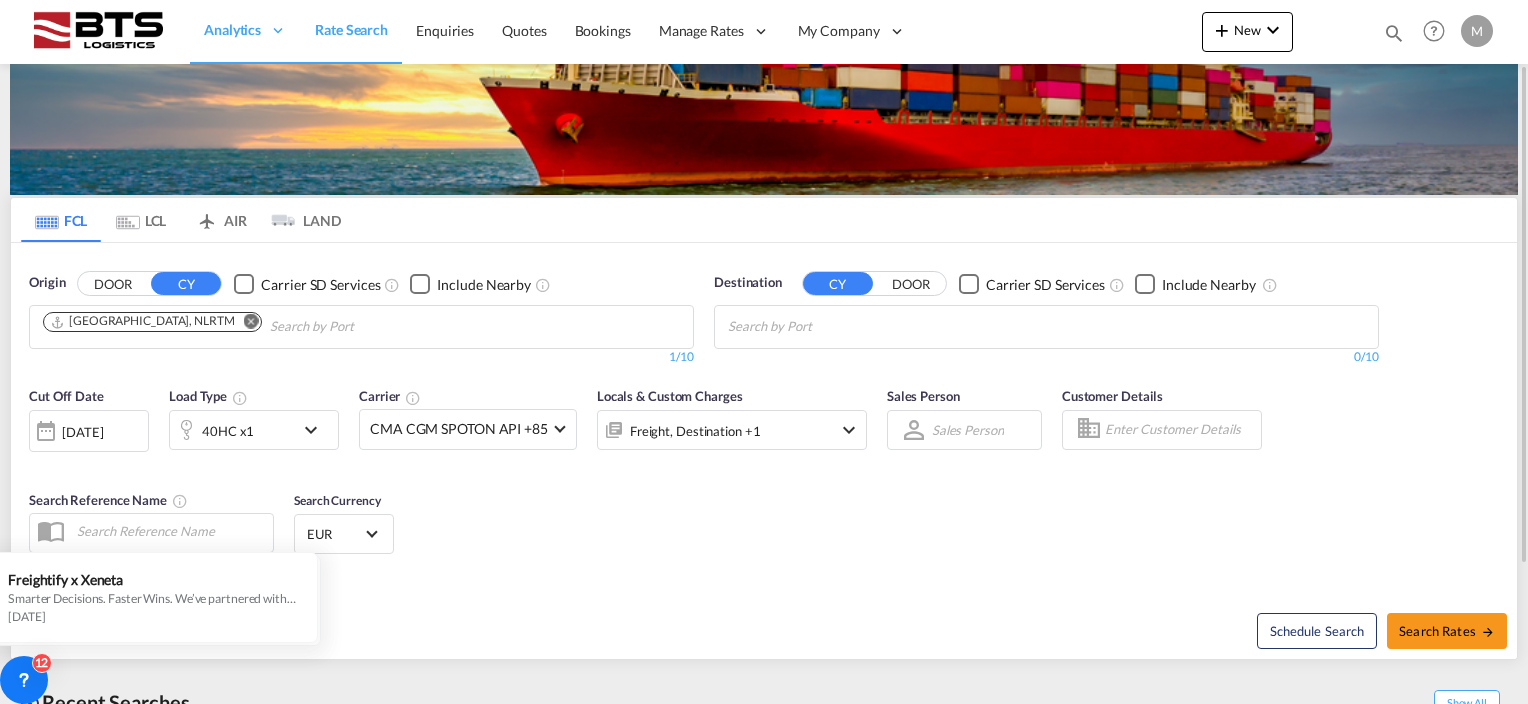 click on "Freight,  Destination +1" at bounding box center (705, 430) 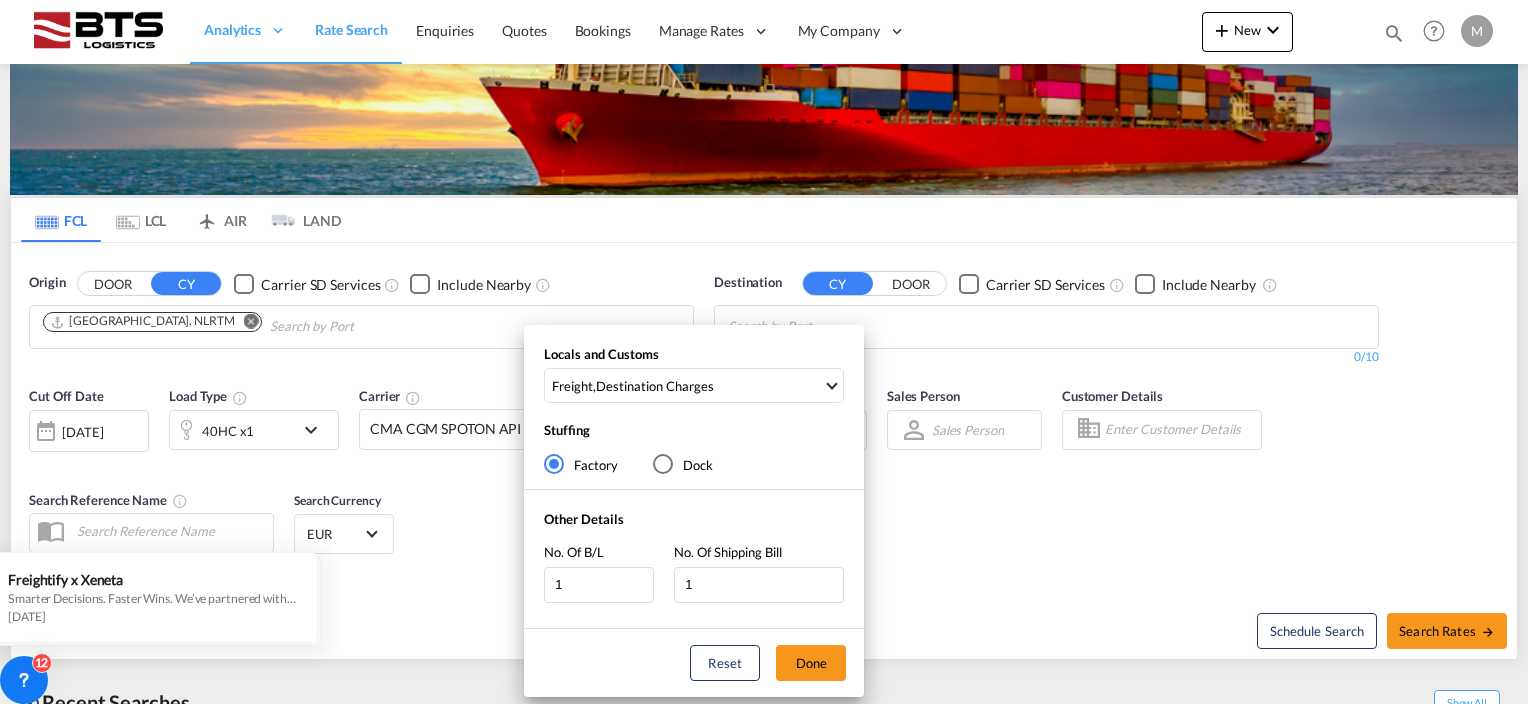 click on "Locals and Customs
Freight ,
Destination Charges   Clear All Select All
Freight
Origin Charges
Origin Custom Charges
Destination Charges
Destination Custom Charges Done Stuffing Factory
Dock Other Details
No. Of B/L 1
No. Of Shipping Bill
1     Reset Done" at bounding box center [764, 352] 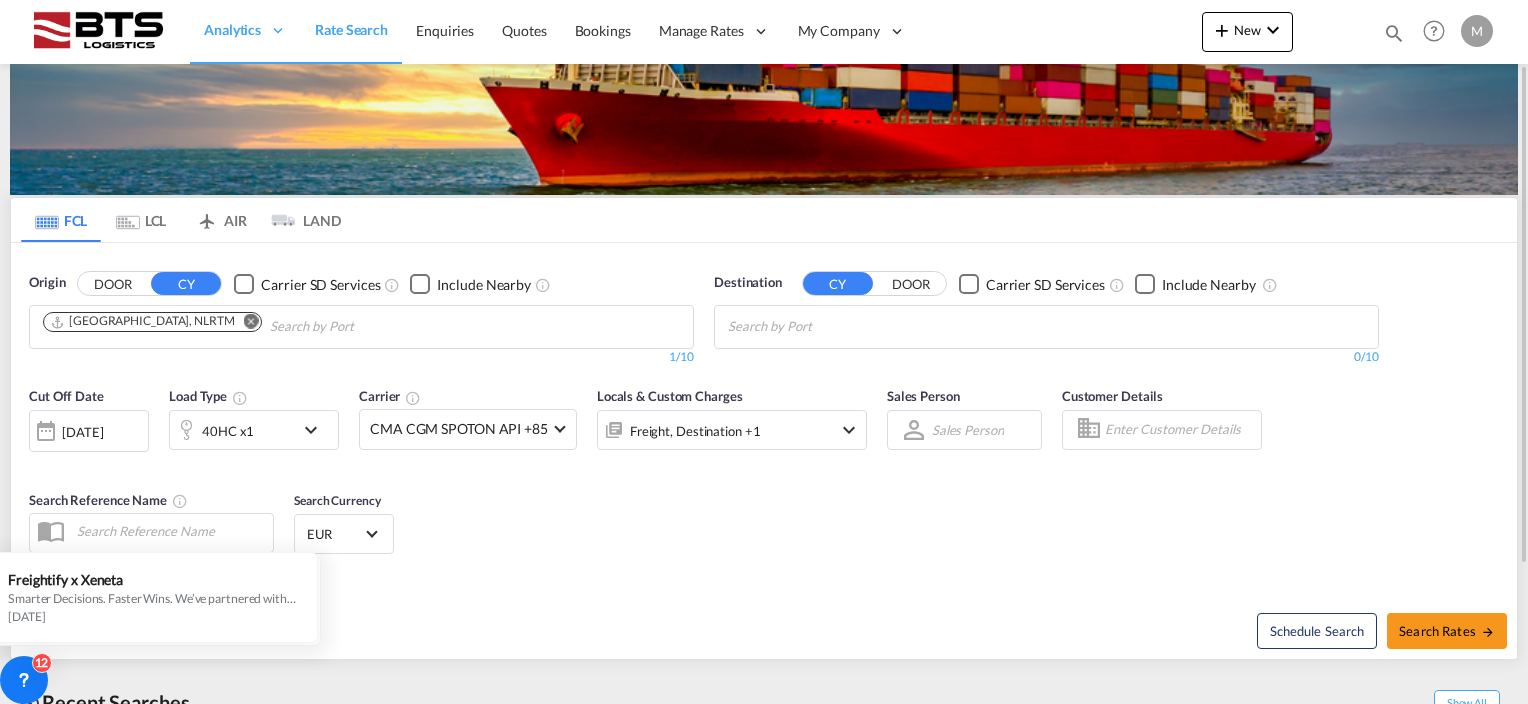 click on "Analytics
Reports
Dashboard
Rate Search
Enquiries
Quotes
Bookings" at bounding box center (764, 352) 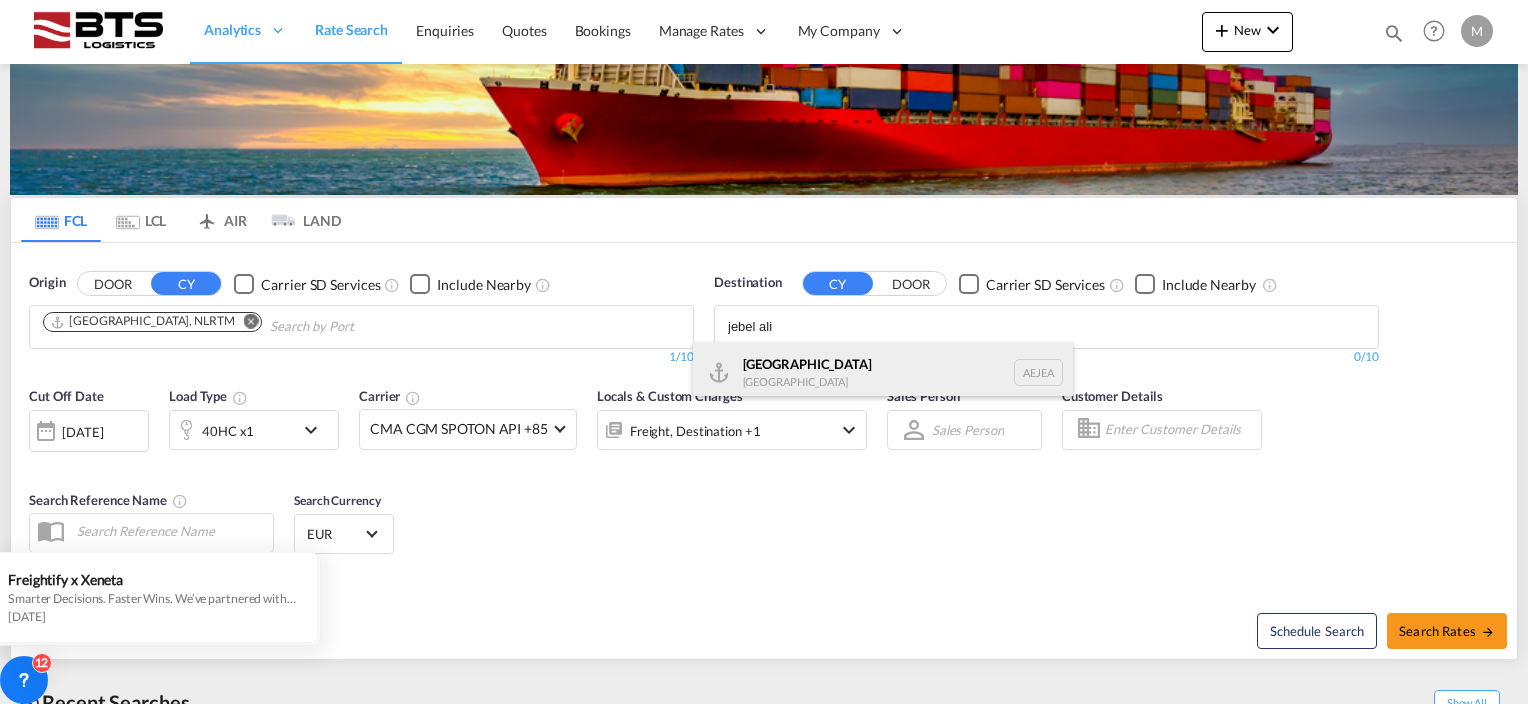 type on "jebel ali" 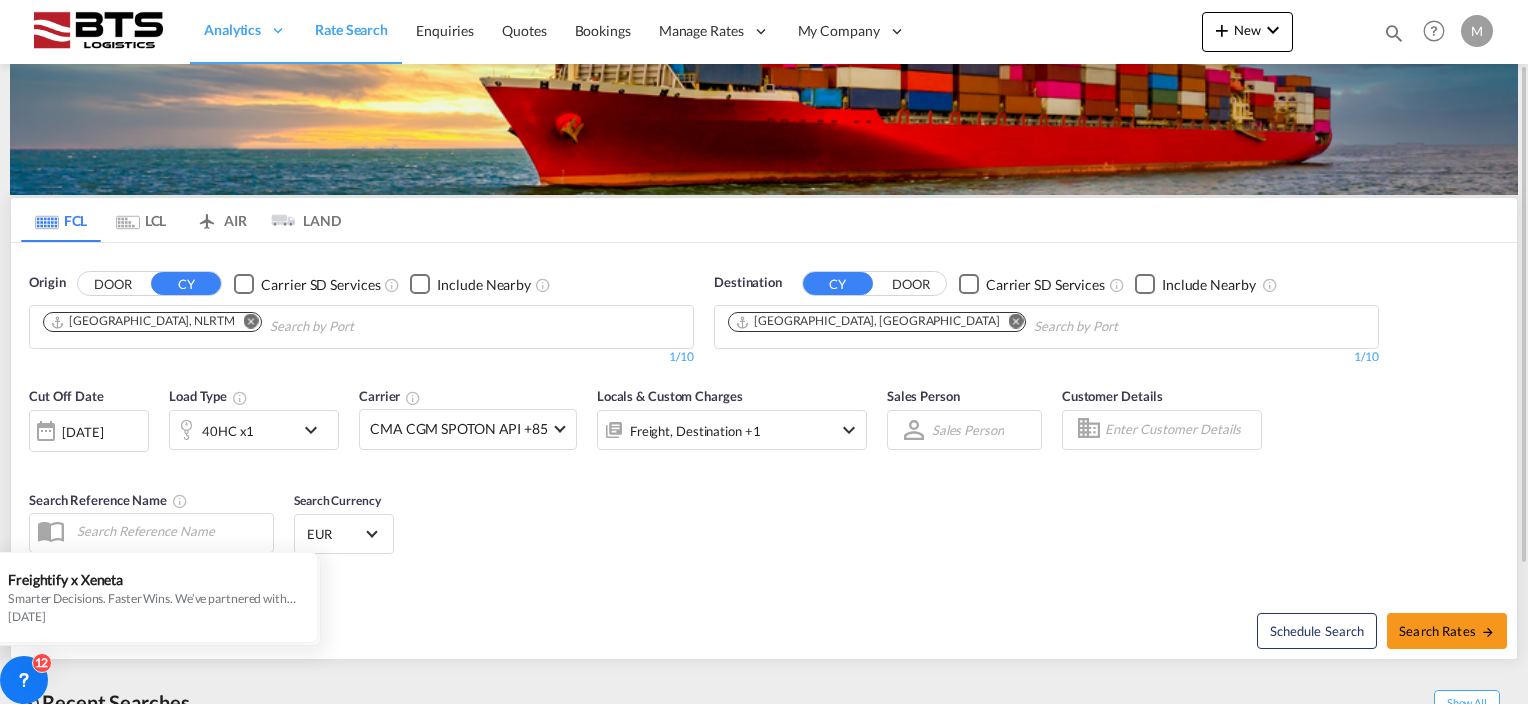 click on "40HC x1" at bounding box center [232, 430] 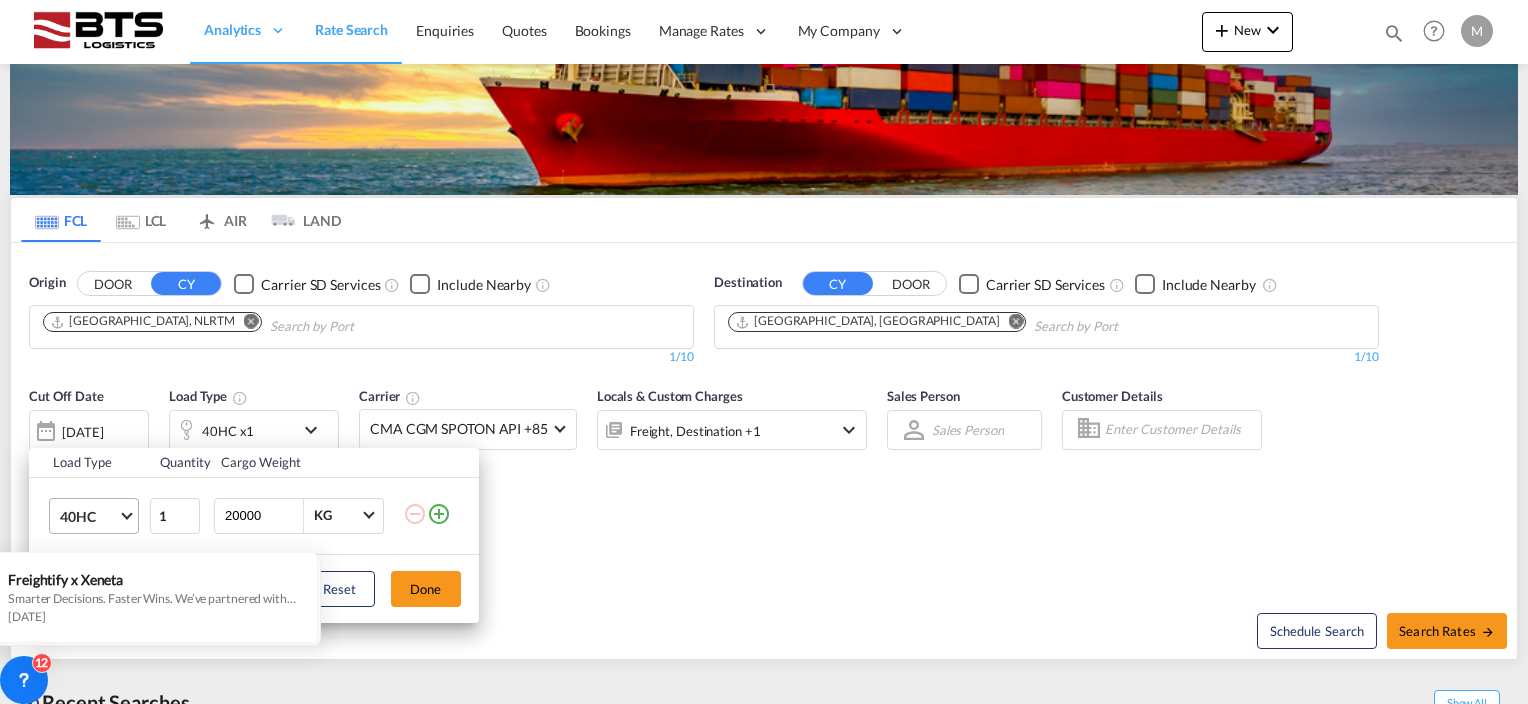 click on "40HC" at bounding box center [98, 516] 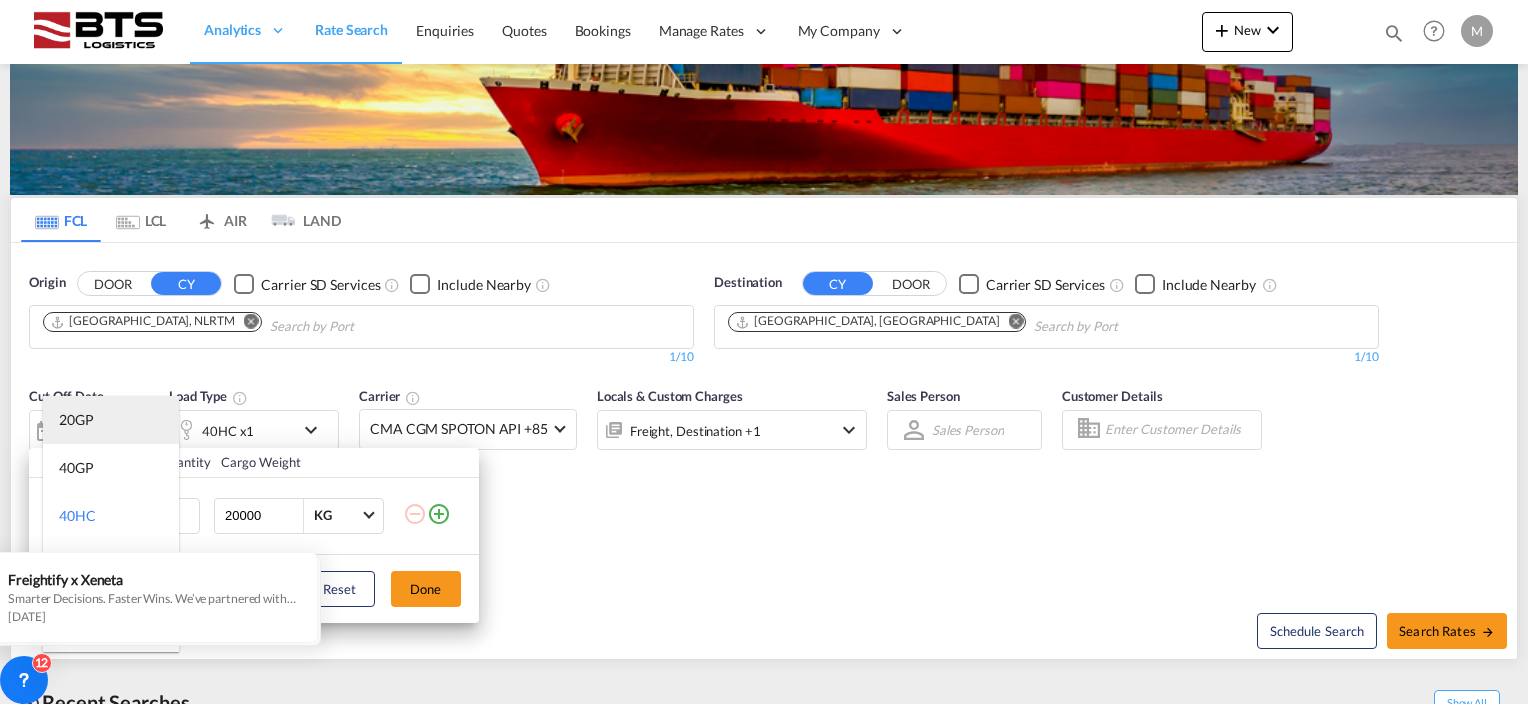 click on "20GP" at bounding box center [76, 420] 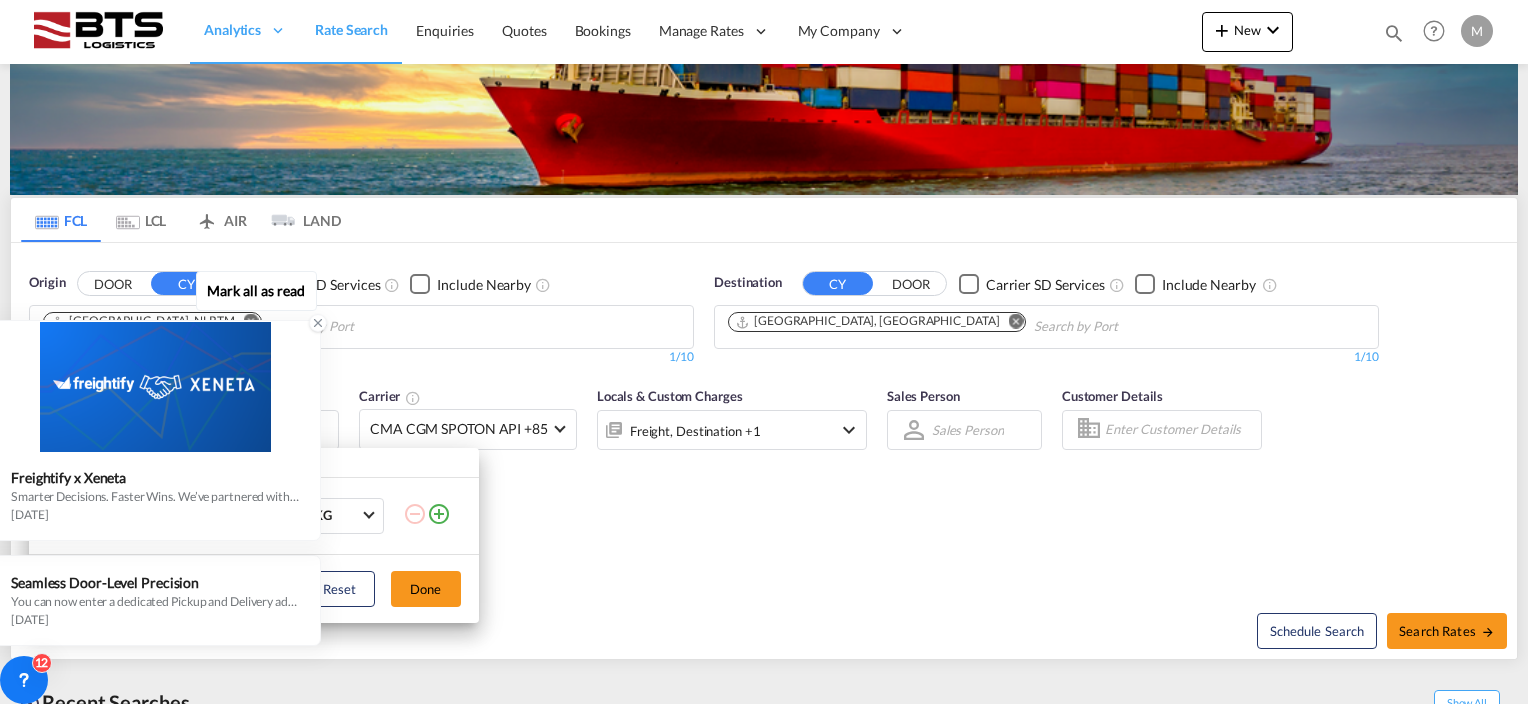 click 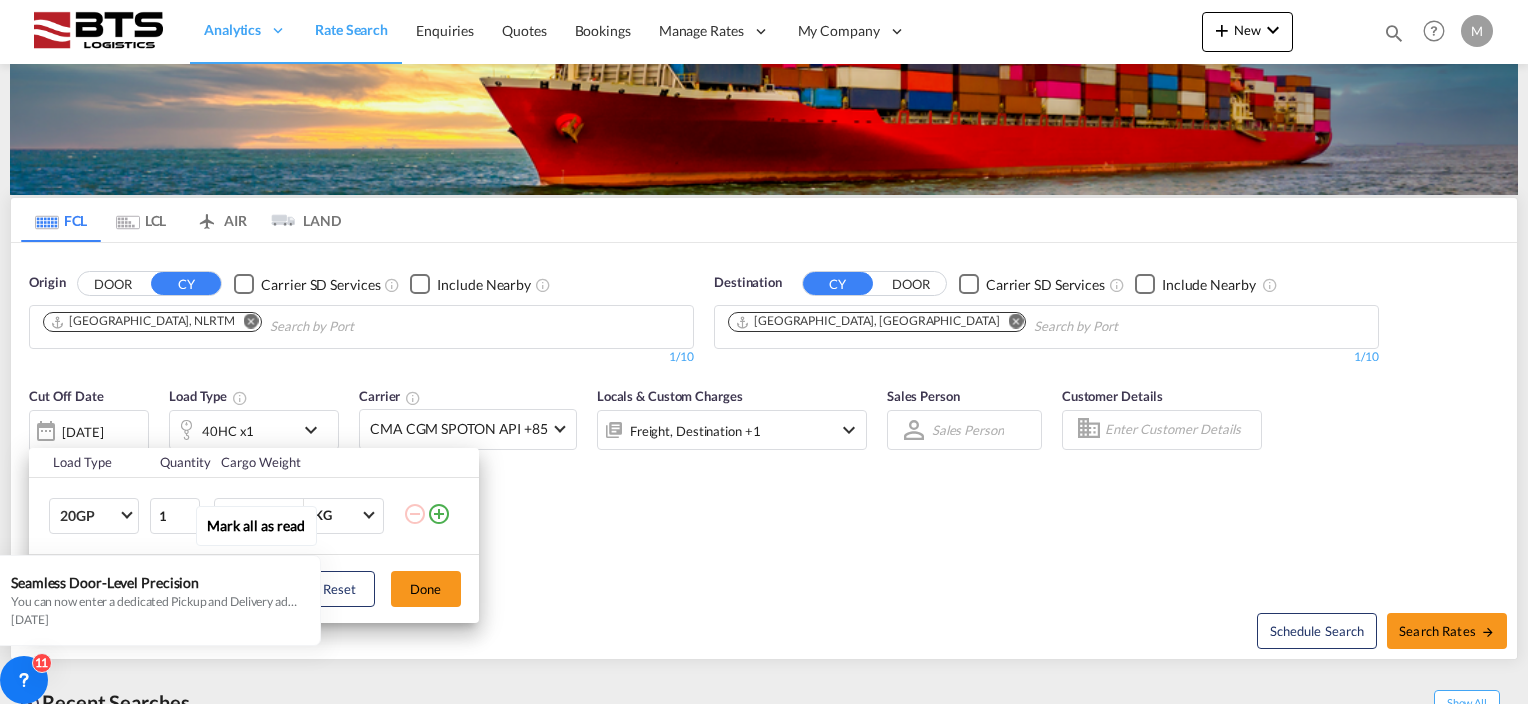 click on "Load Type
Quantity Cargo Weight
20GP
1 20000 KG KG
Load type addition is restricted to 4 Reset Done" at bounding box center [764, 352] 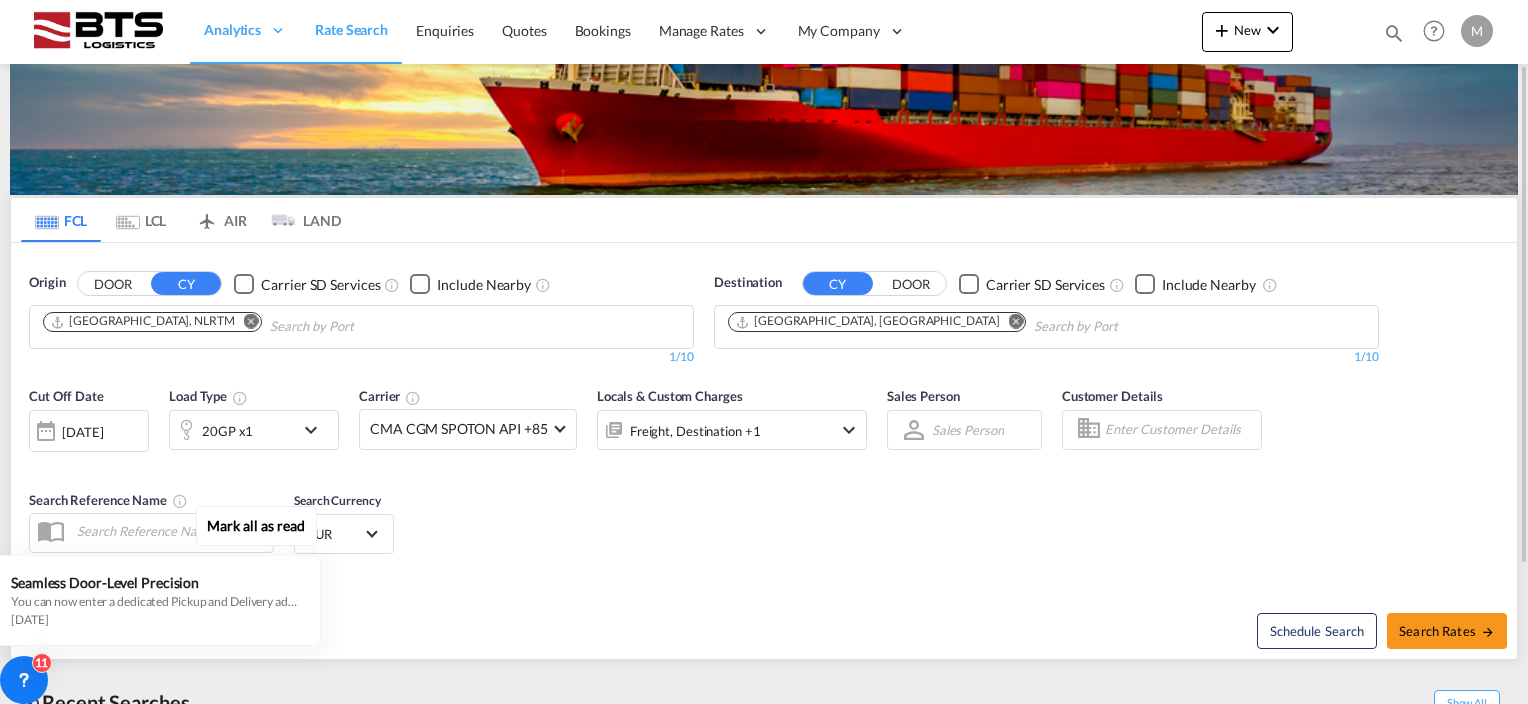 scroll, scrollTop: 284, scrollLeft: 0, axis: vertical 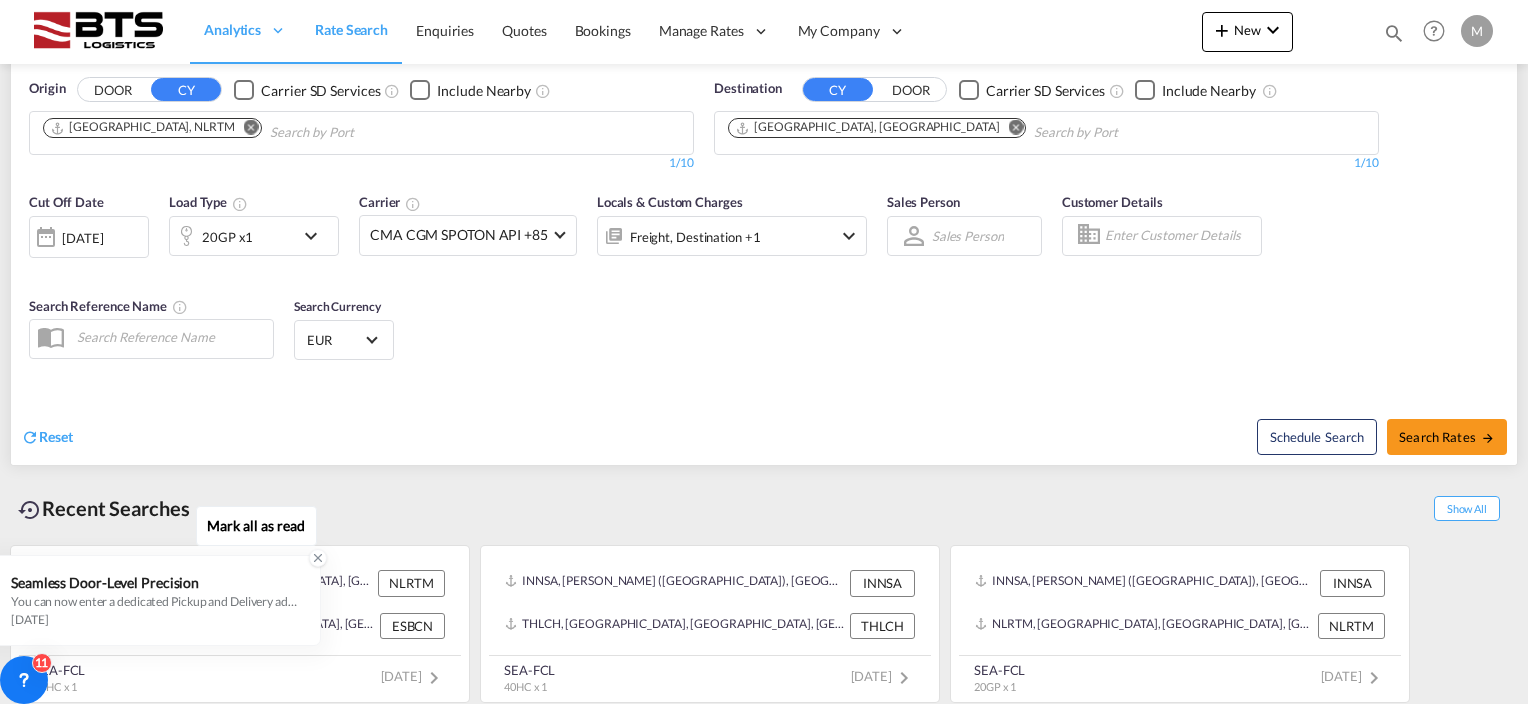 click on "You can now enter a dedicated Pickup and Delivery address directly while creating a booking. Whether you're handling door-to-port or port-to-door or door to door shipment, this update lets you: Capture actual pickup/delivery location details Improve operational accuracy Seamlessly sync booking data with your TMS (like CargoWise) No more relying on generic fields or external tools. Freightify now makes it easier to keep your bookings complete and TMS-ready." at bounding box center (155, 601) 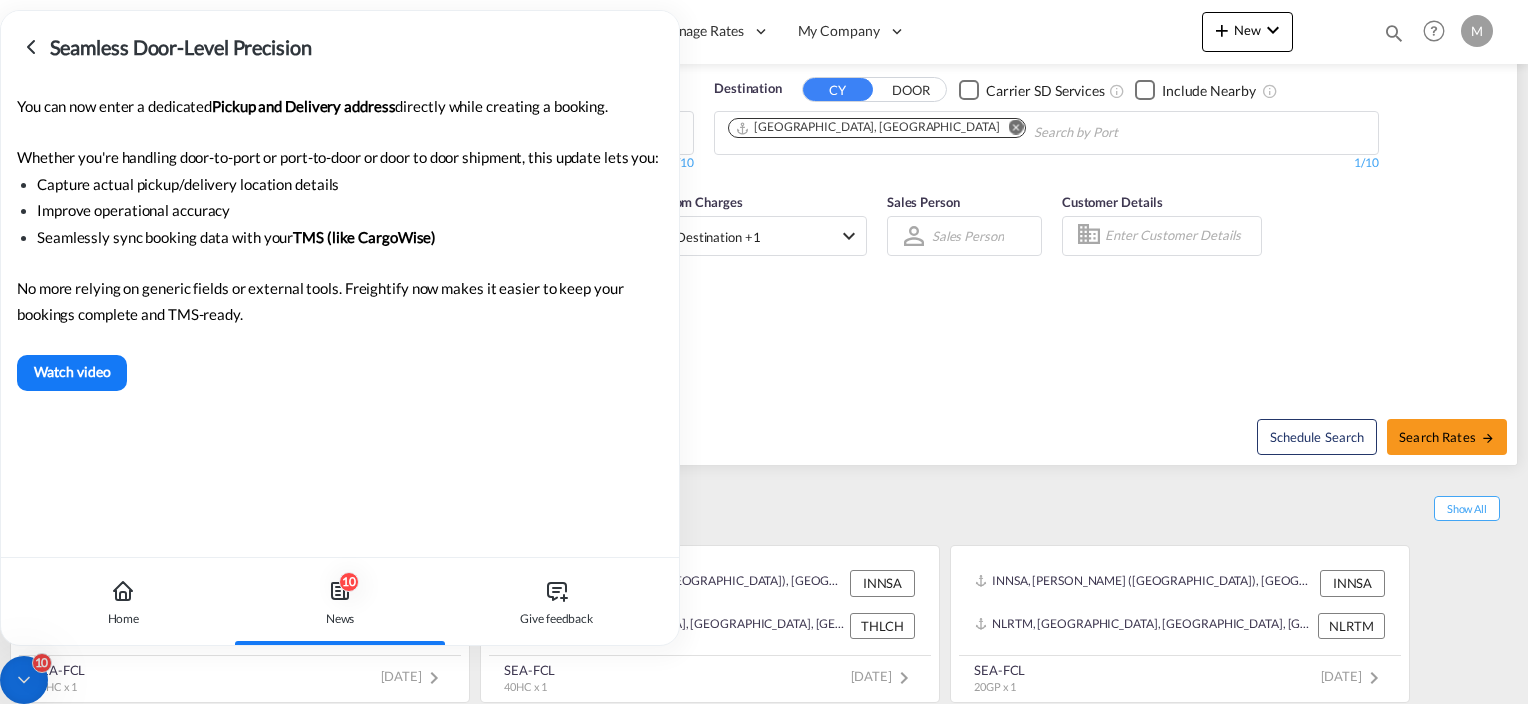 click 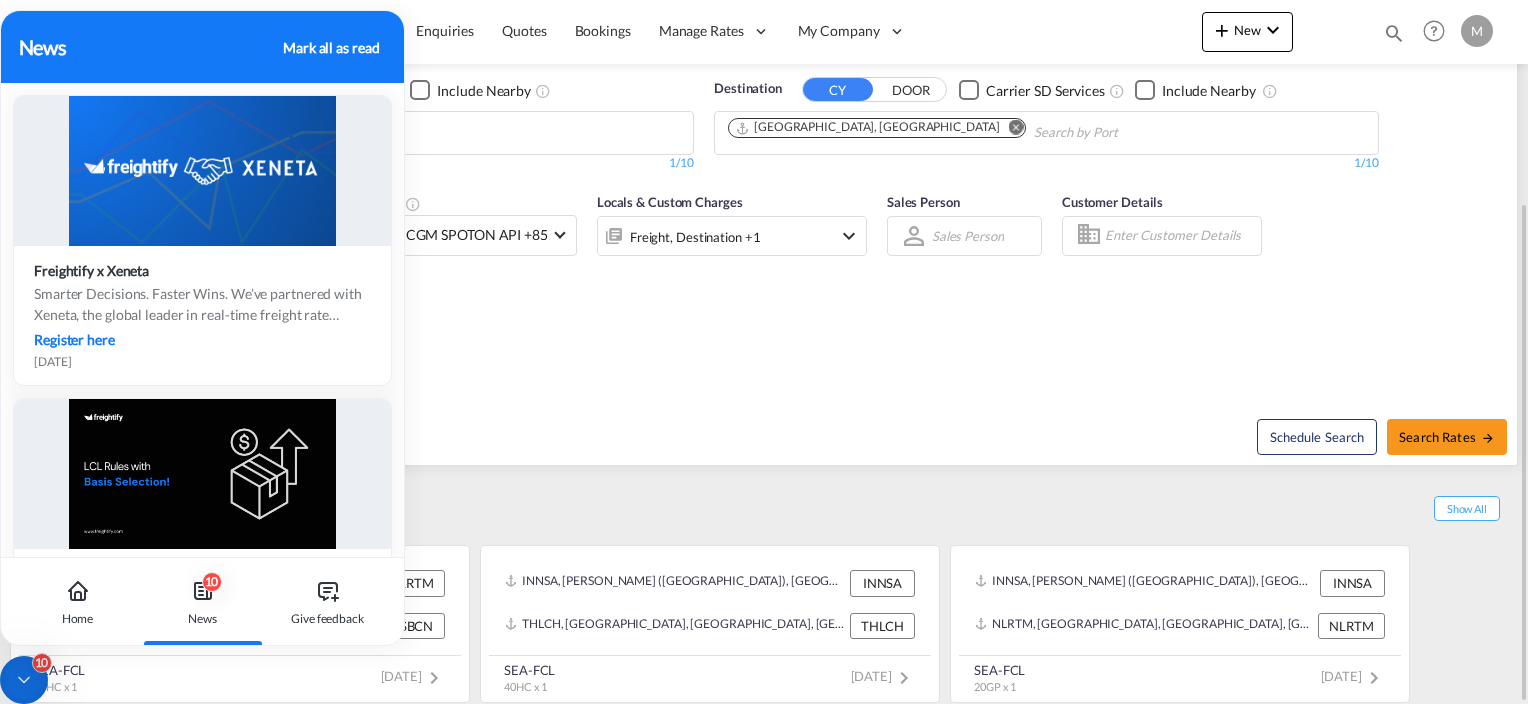 click on "Recent Searches
Show All" at bounding box center (764, 503) 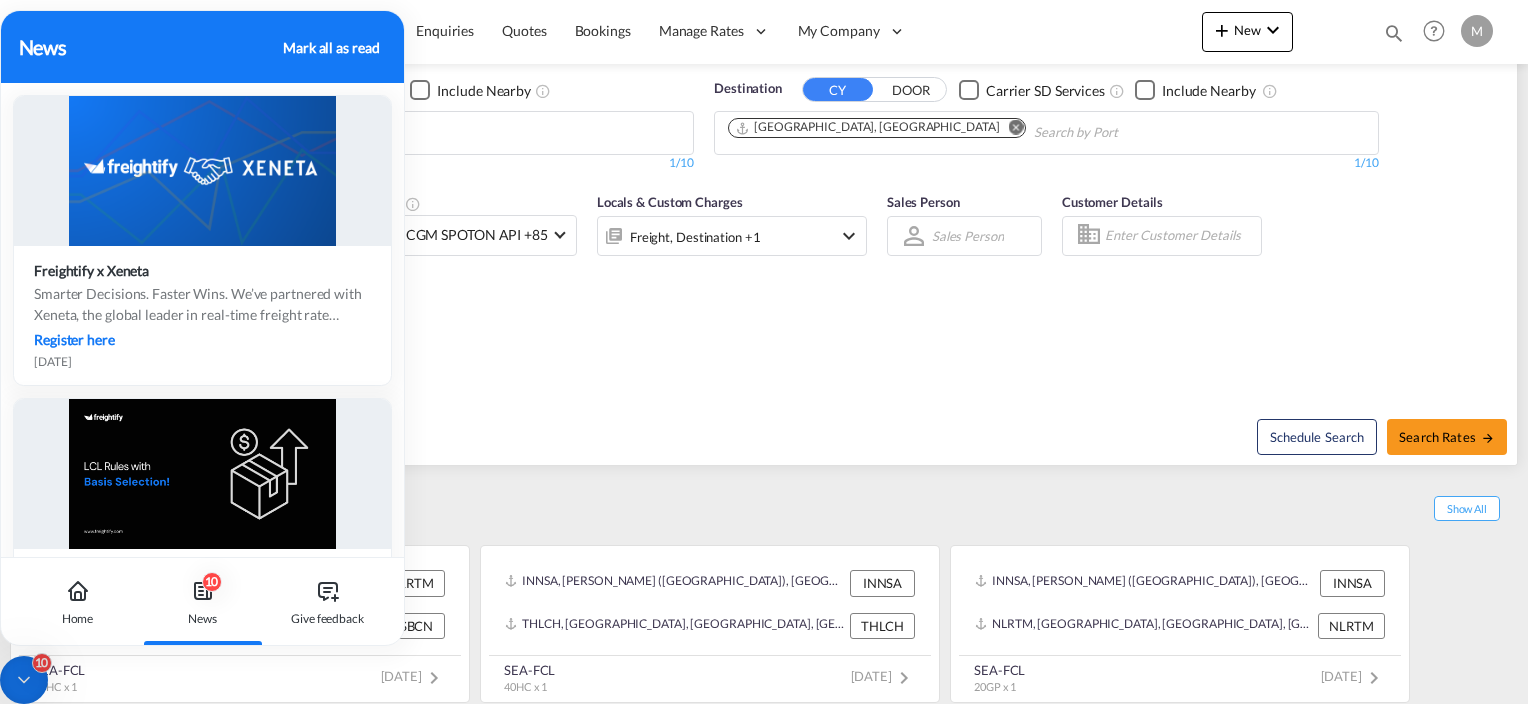 click on "Mark all as read" at bounding box center (331, 47) 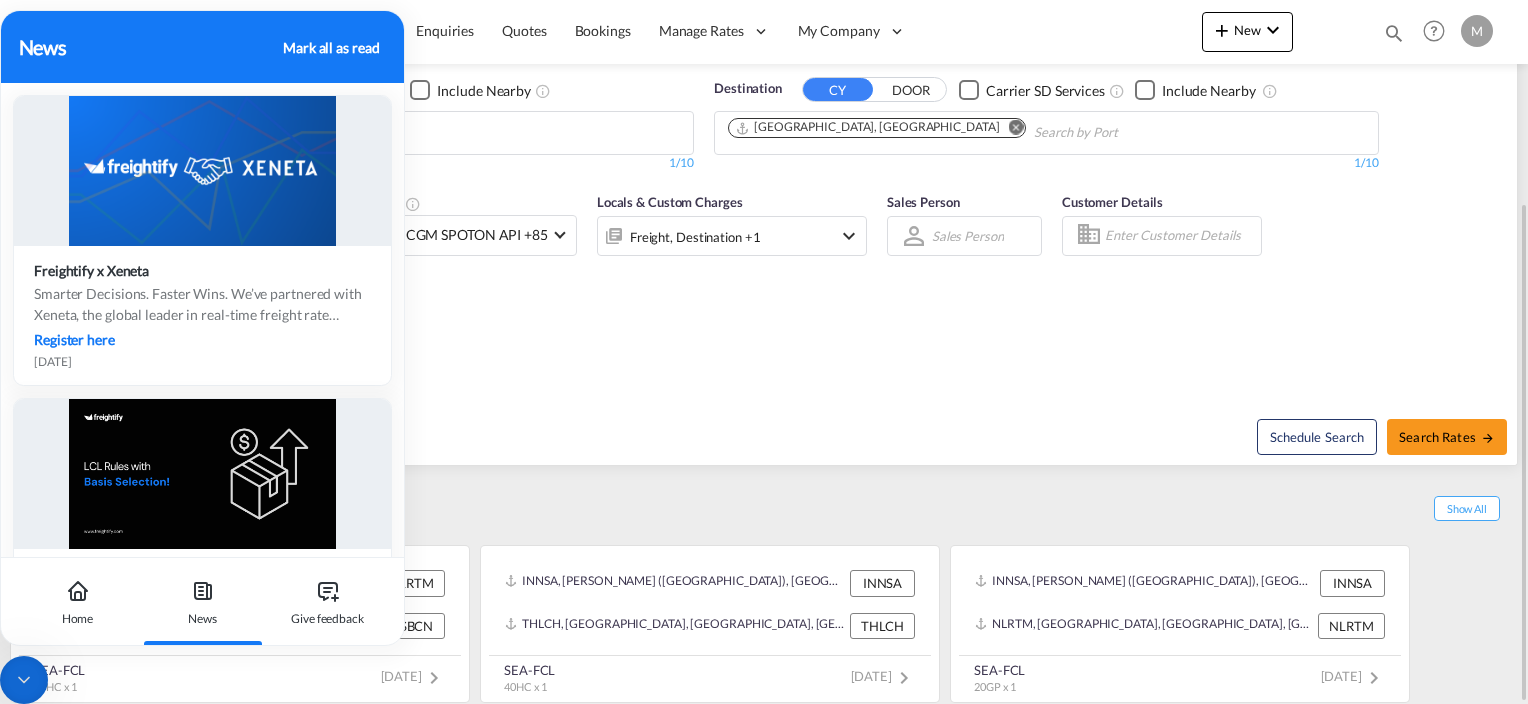 click on "Recent Searches
Show All" at bounding box center [764, 503] 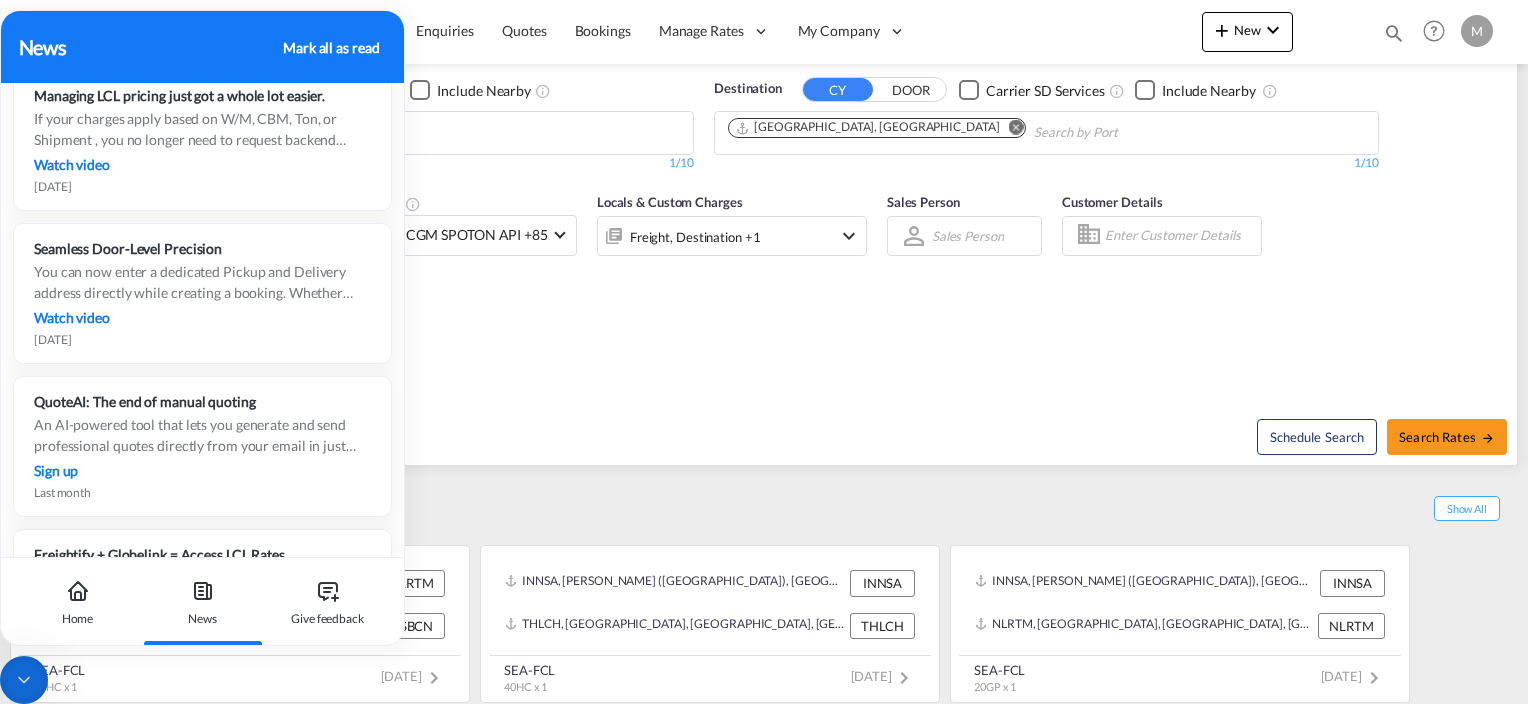 scroll, scrollTop: 700, scrollLeft: 0, axis: vertical 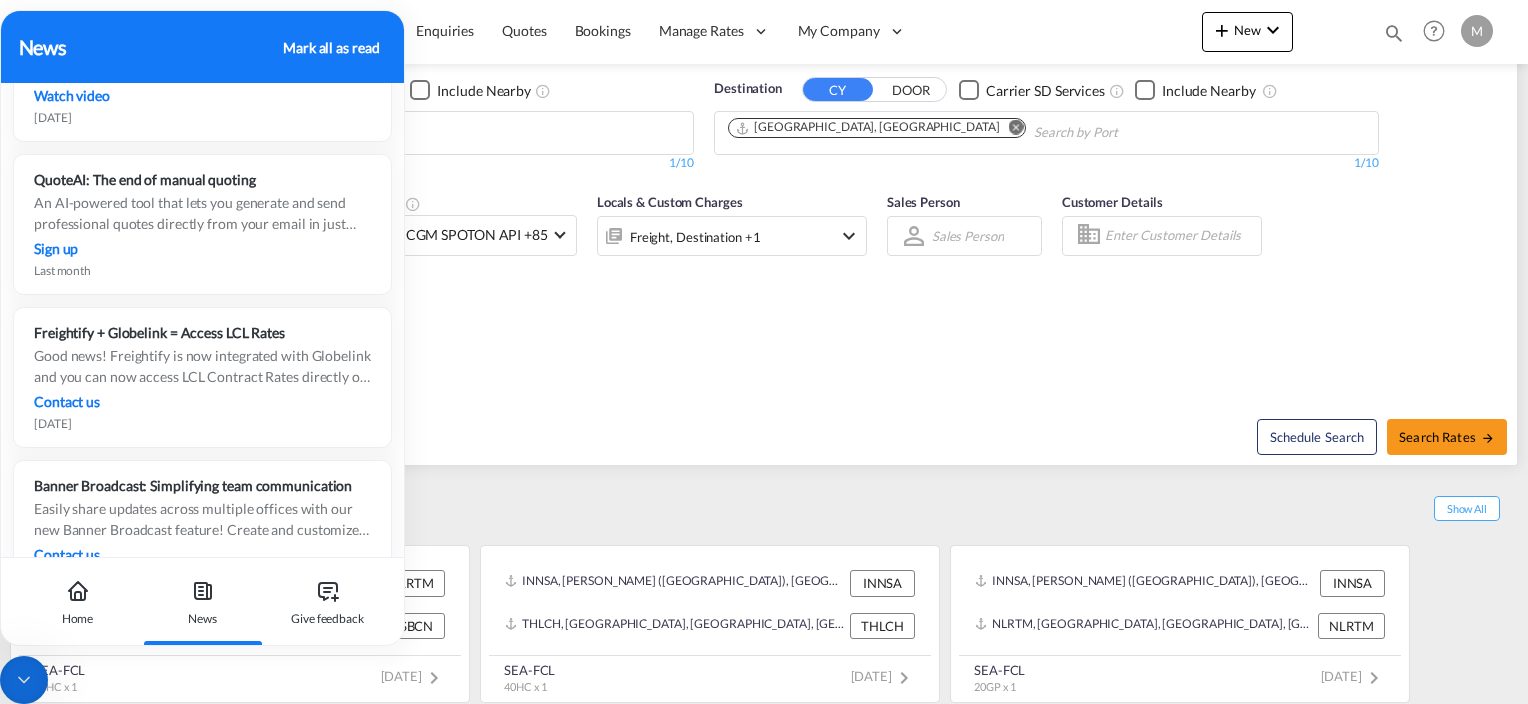 click on "News" at bounding box center [148, 47] 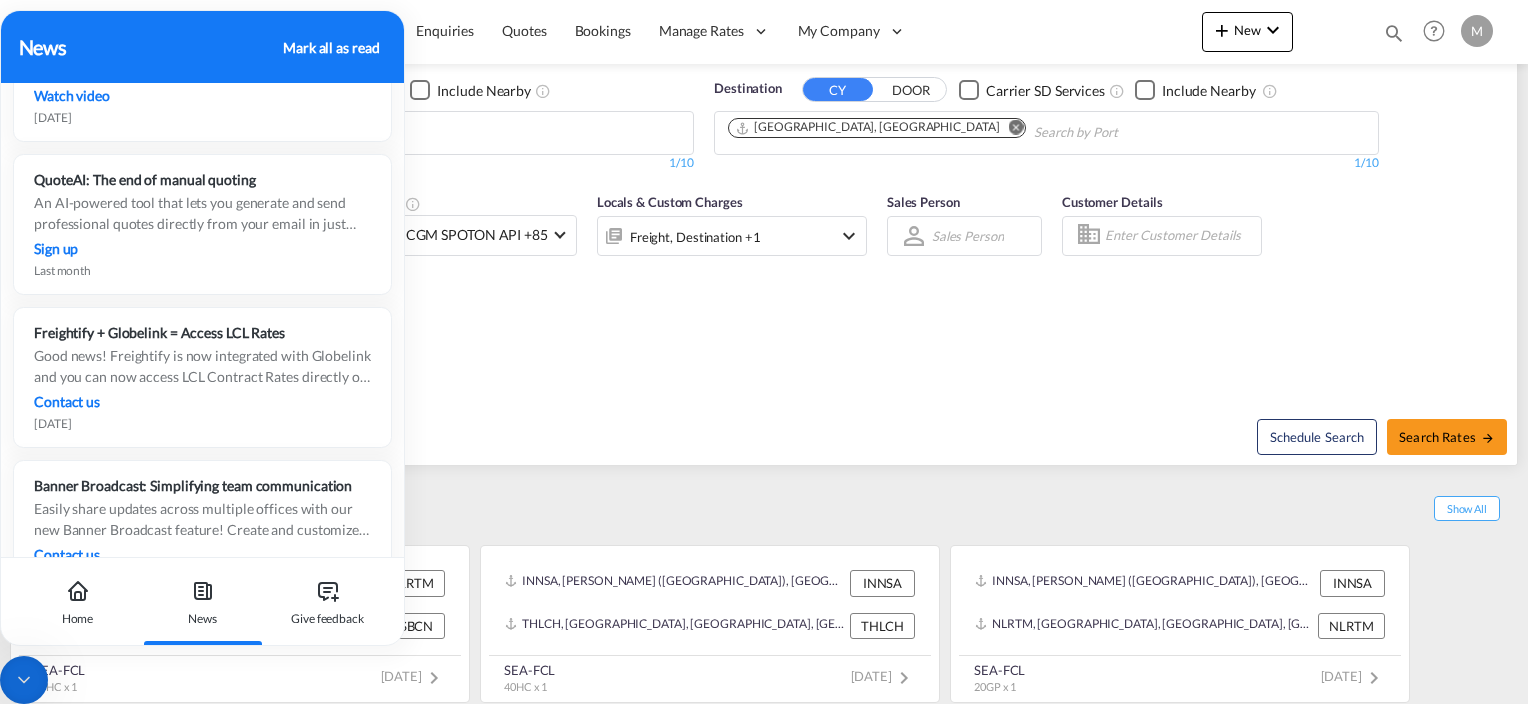 click at bounding box center [24, 680] 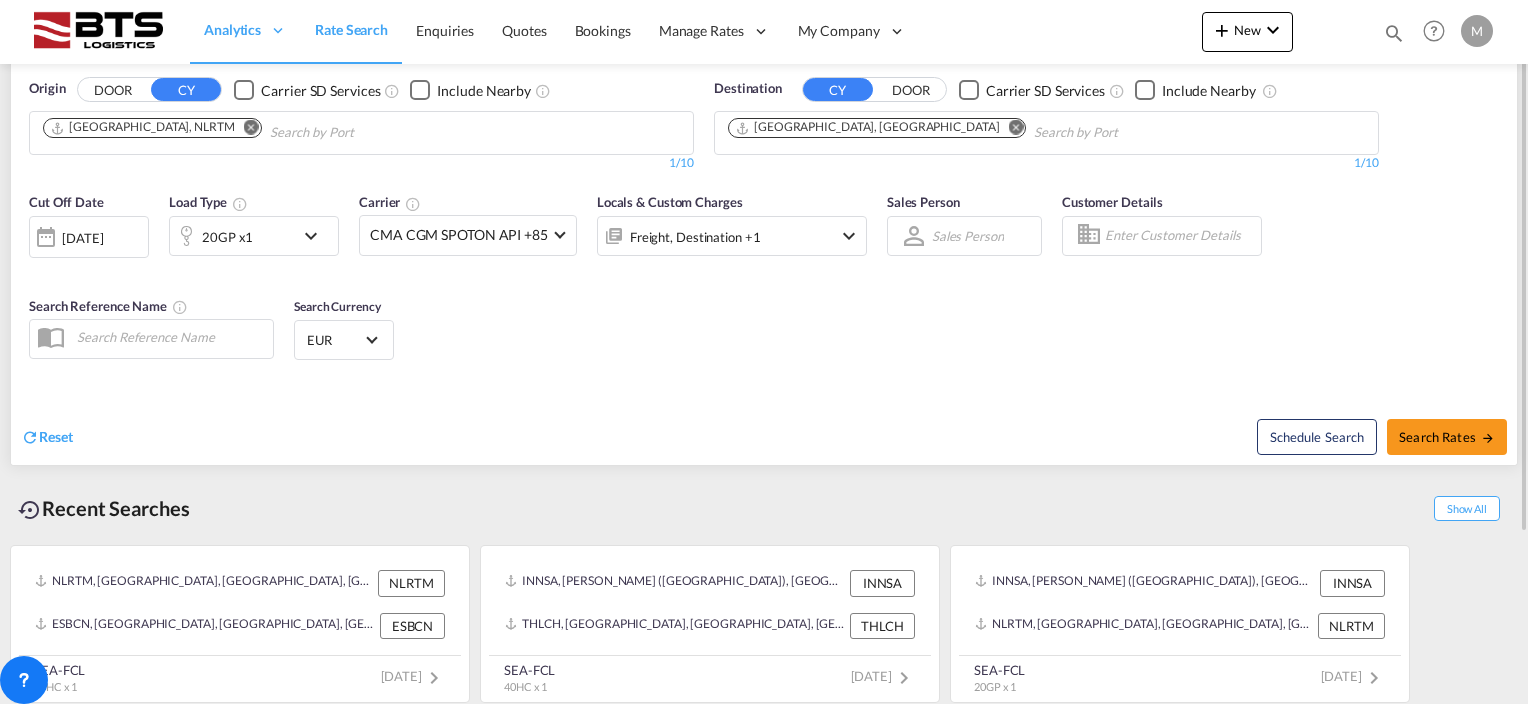 scroll, scrollTop: 184, scrollLeft: 0, axis: vertical 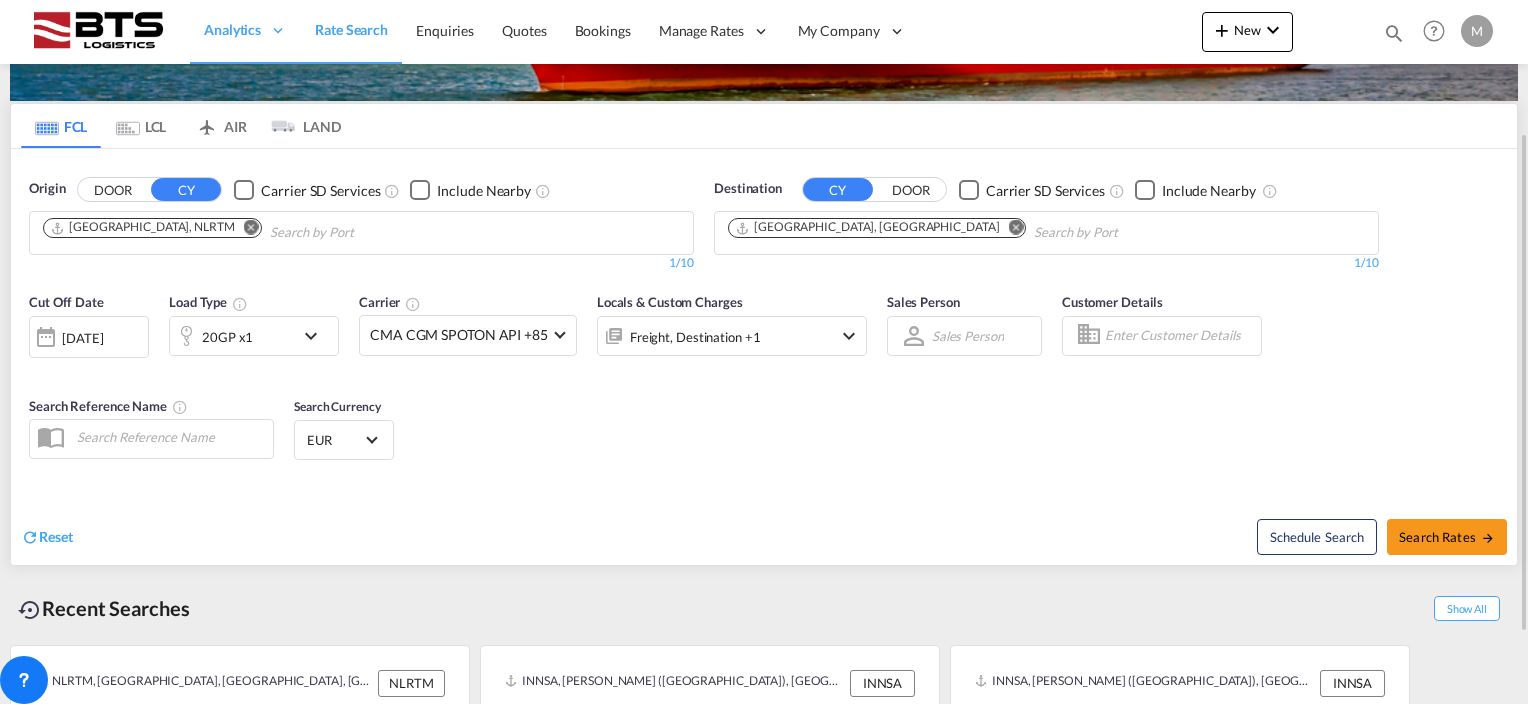 click on "Freight,  Destination +1" at bounding box center (732, 336) 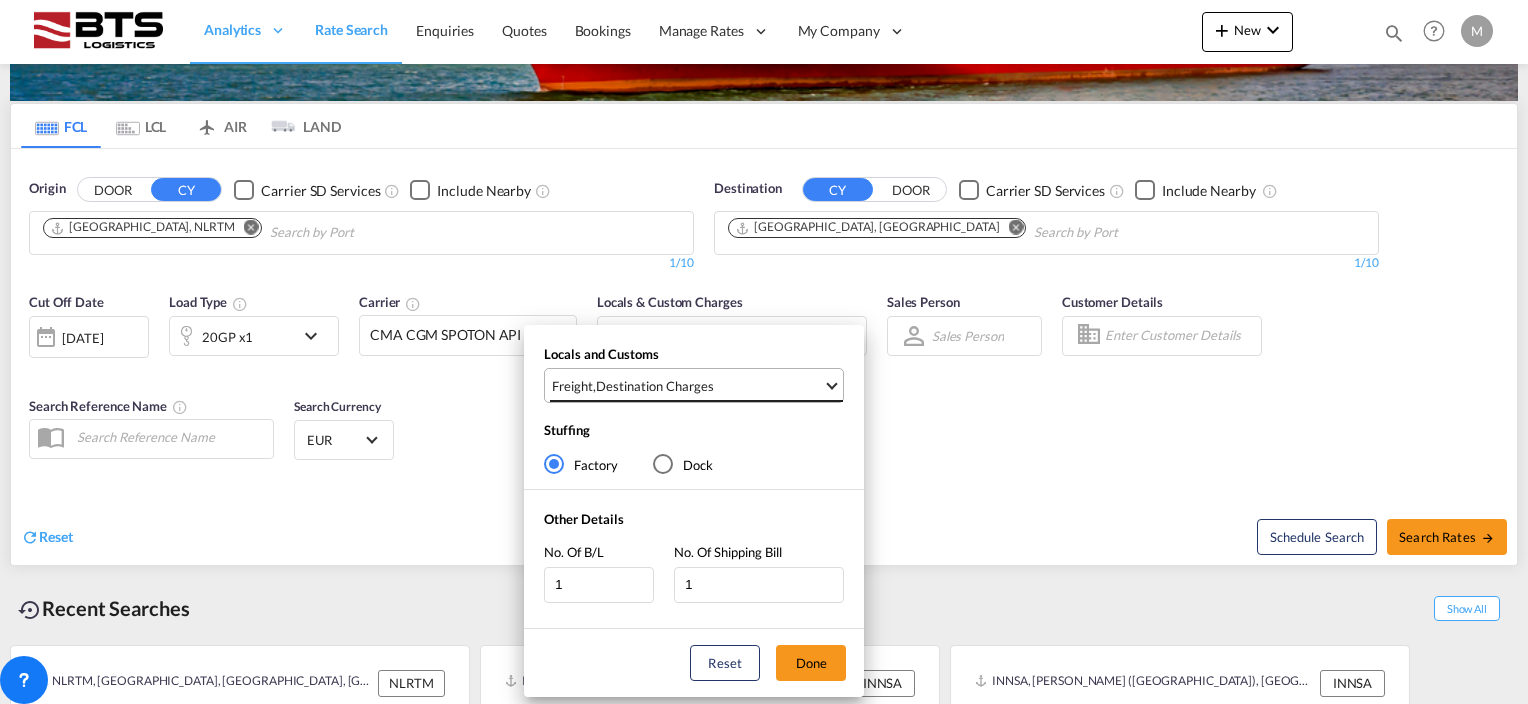 click on "Freight ,
Destination Charges" at bounding box center [687, 386] 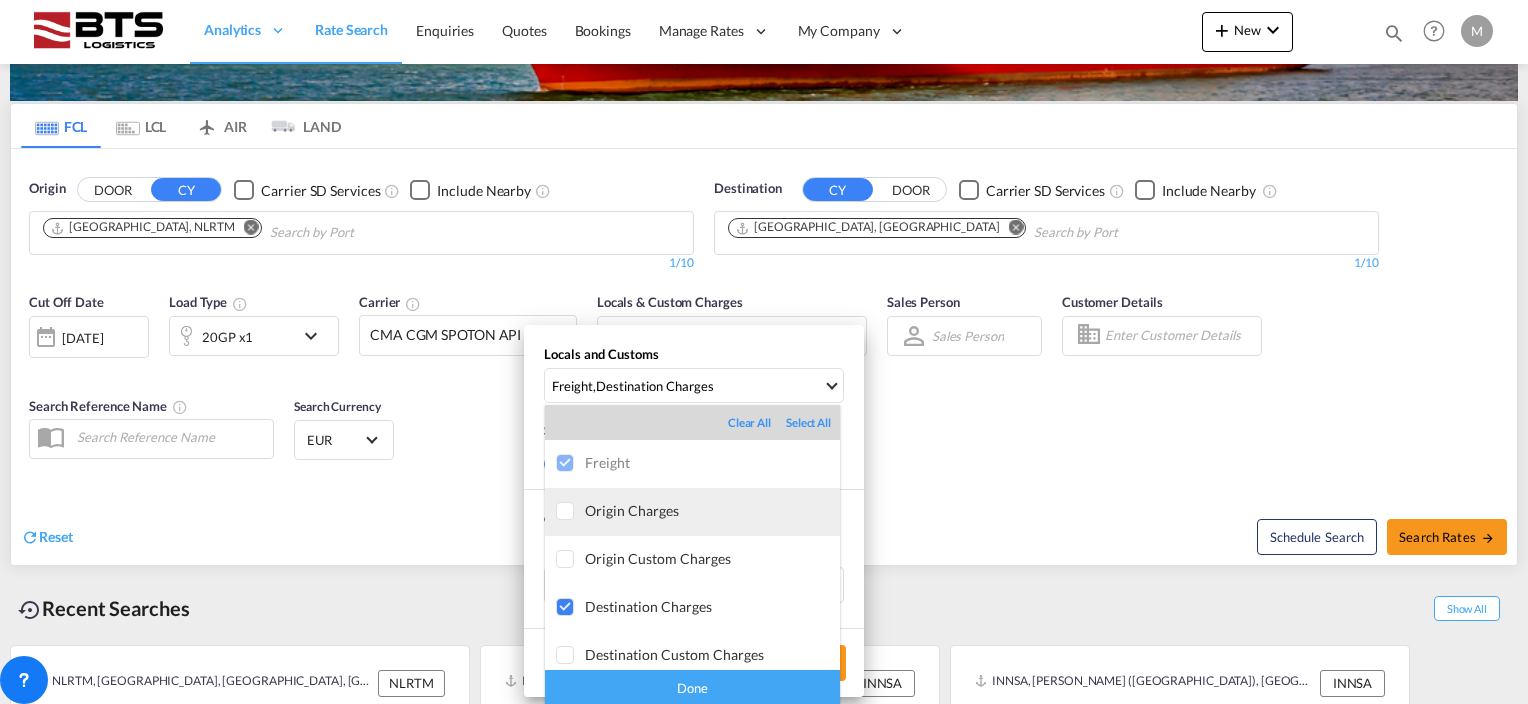 click at bounding box center (566, 512) 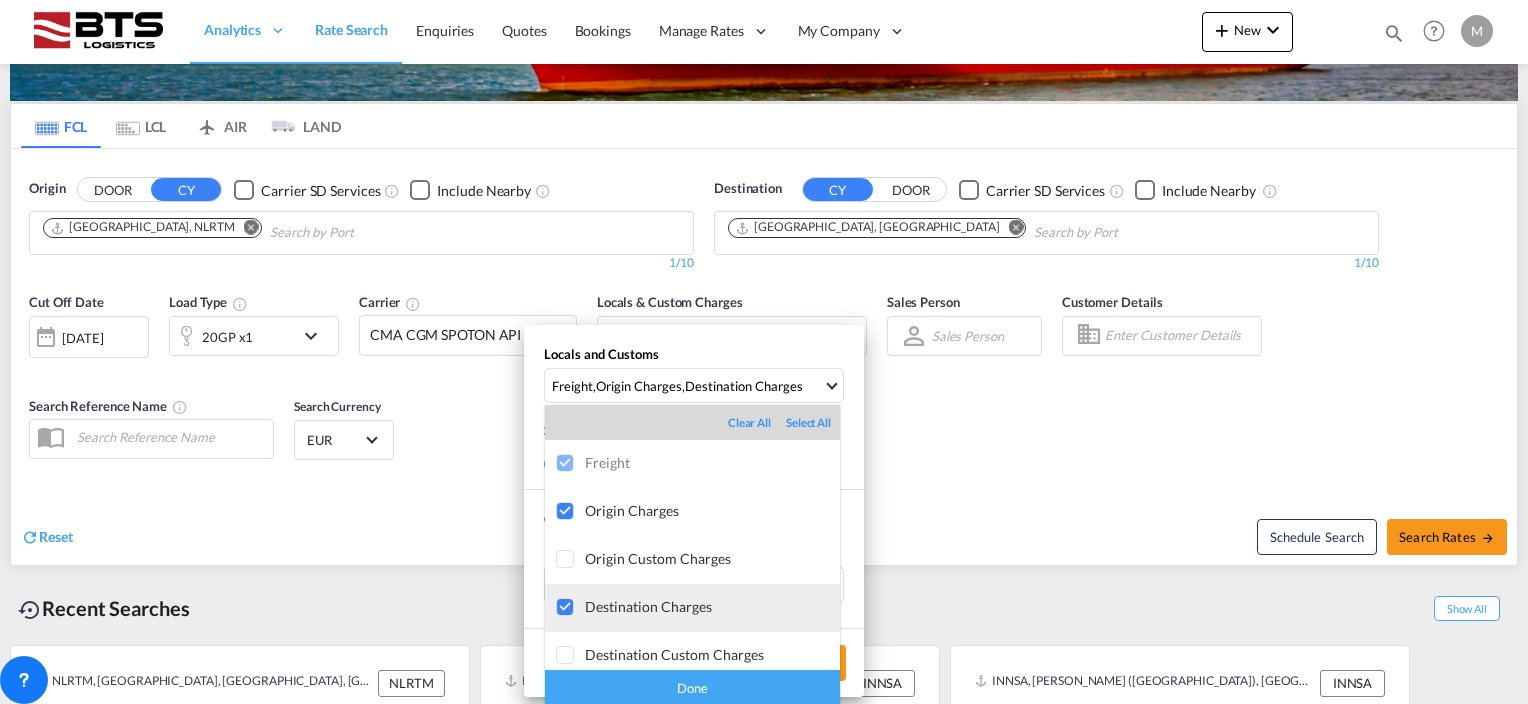 click at bounding box center [566, 608] 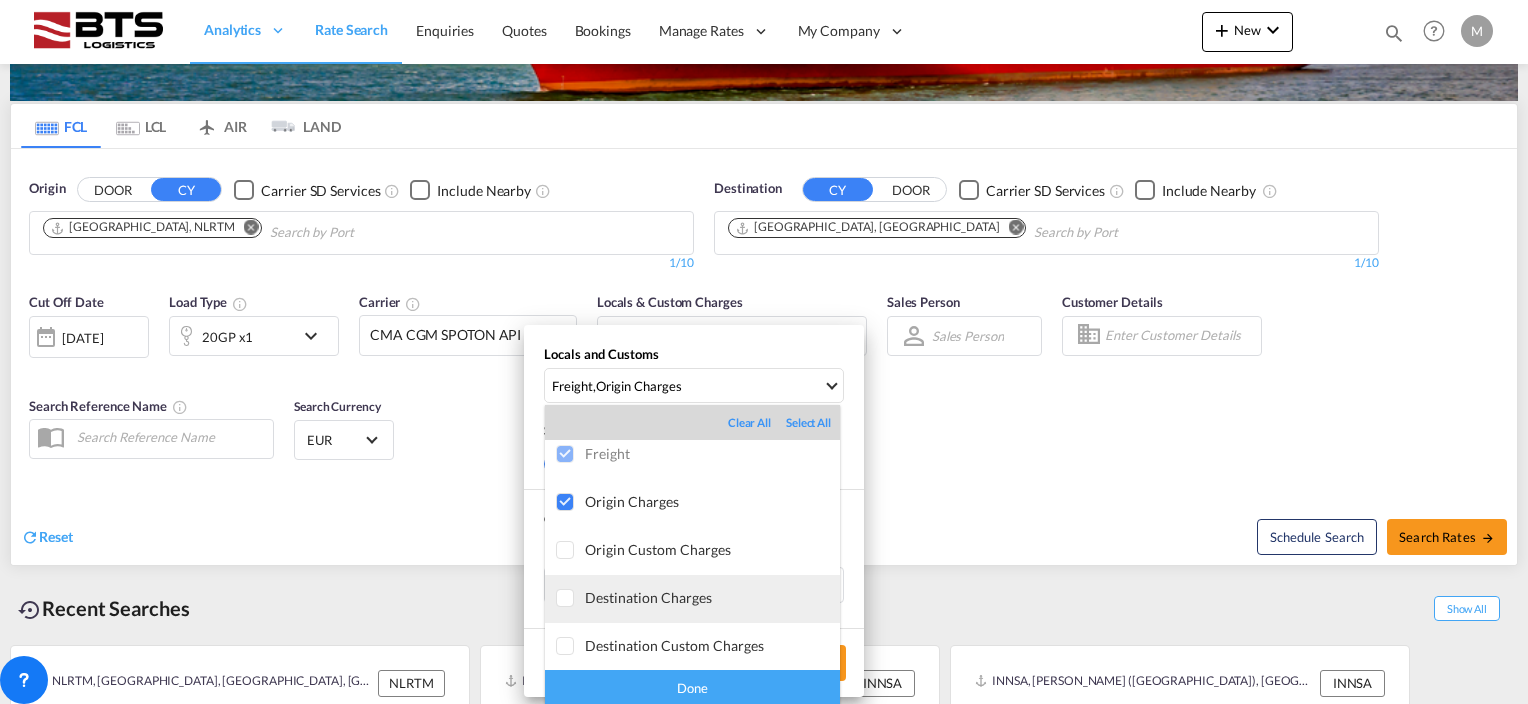 scroll, scrollTop: 0, scrollLeft: 0, axis: both 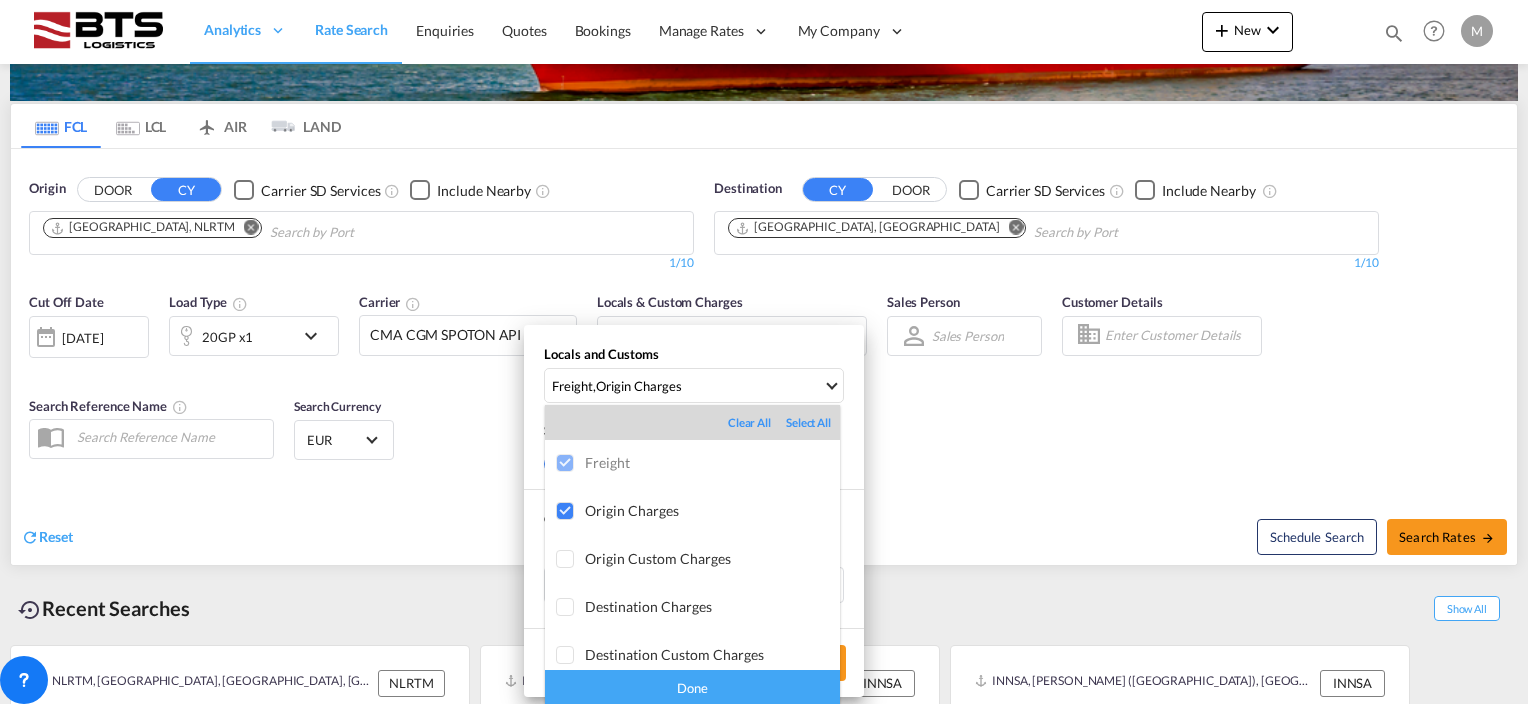 click on "Done" at bounding box center [692, 687] 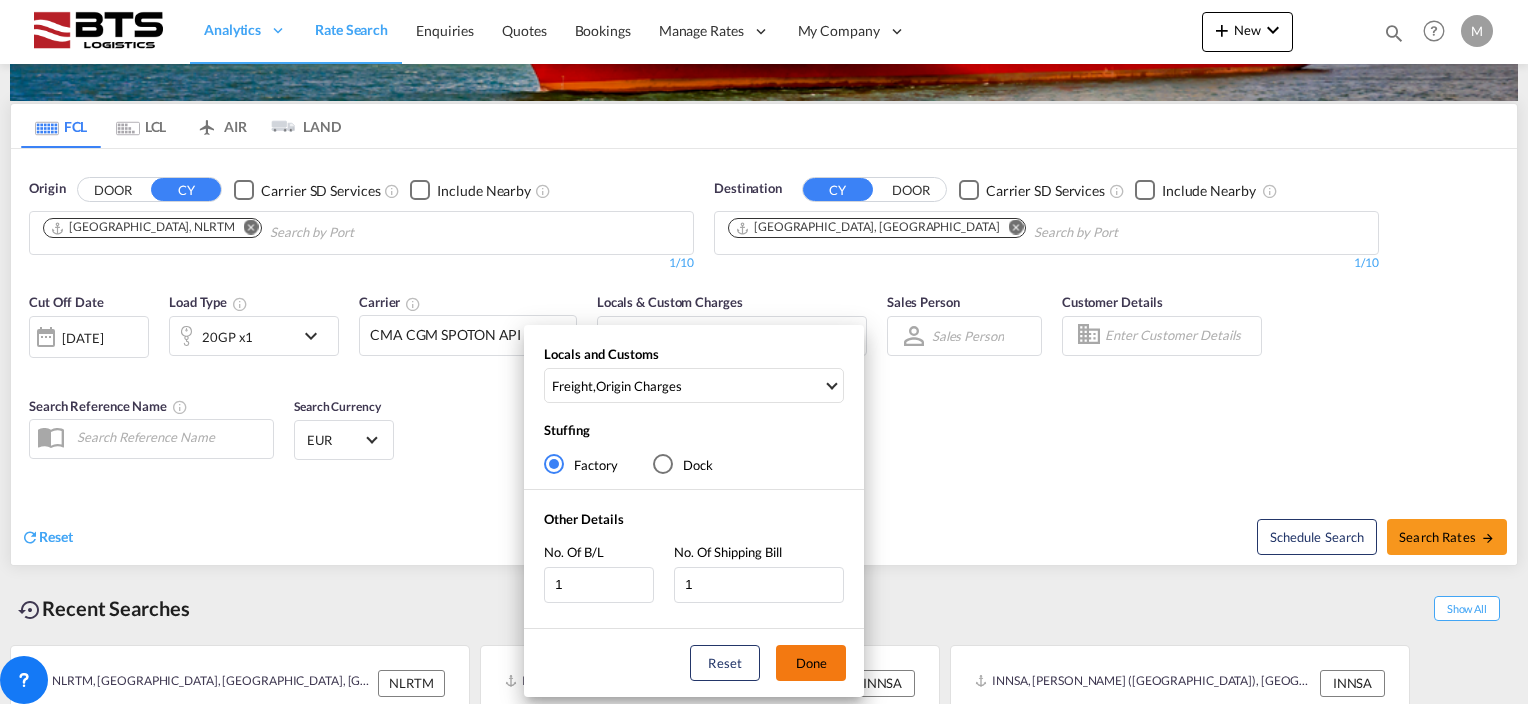 click on "Done" at bounding box center (811, 663) 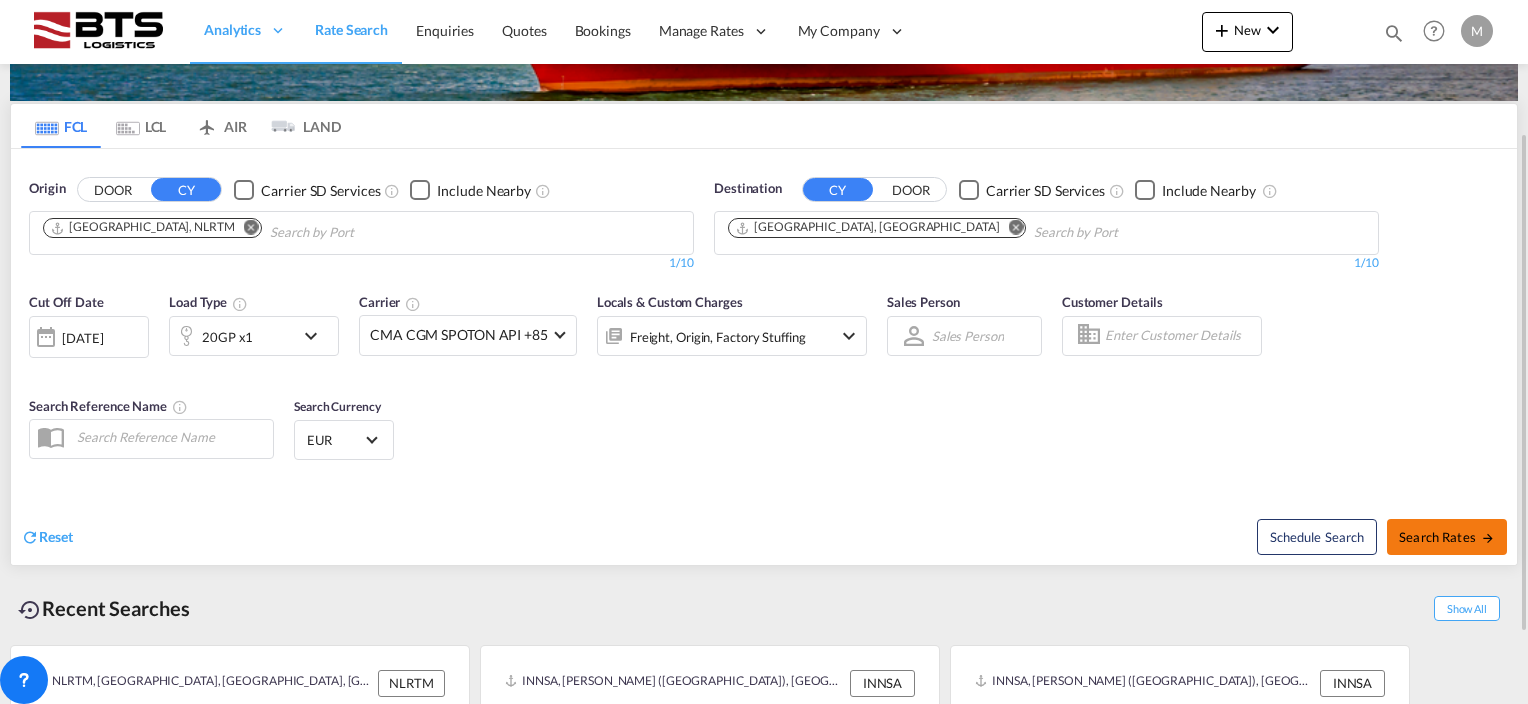 click on "Search Rates" at bounding box center (1447, 537) 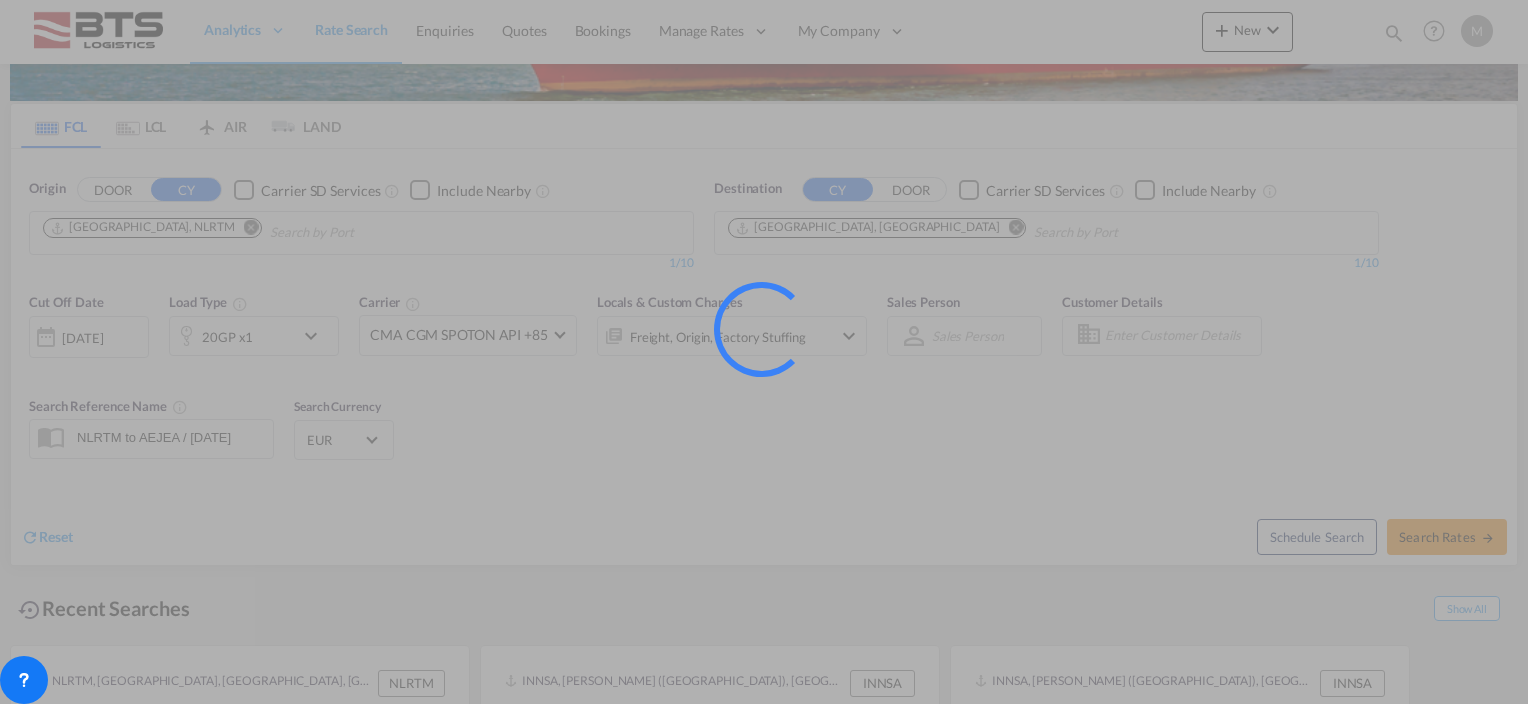 scroll, scrollTop: 0, scrollLeft: 0, axis: both 